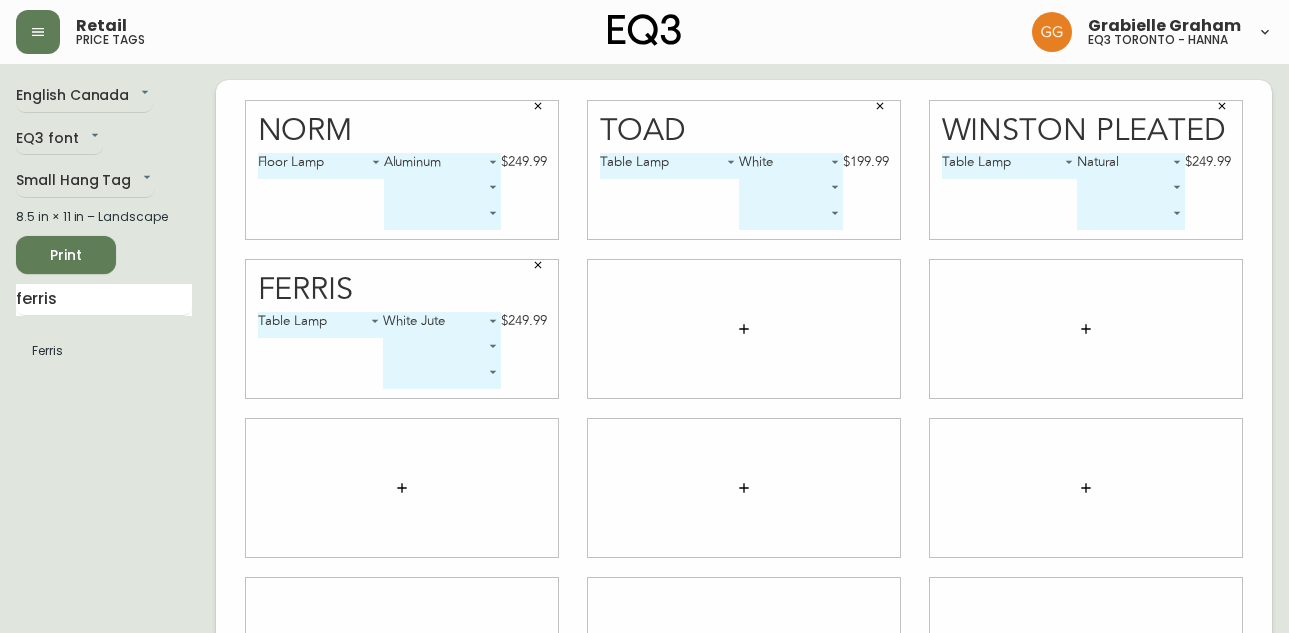 scroll, scrollTop: 0, scrollLeft: 0, axis: both 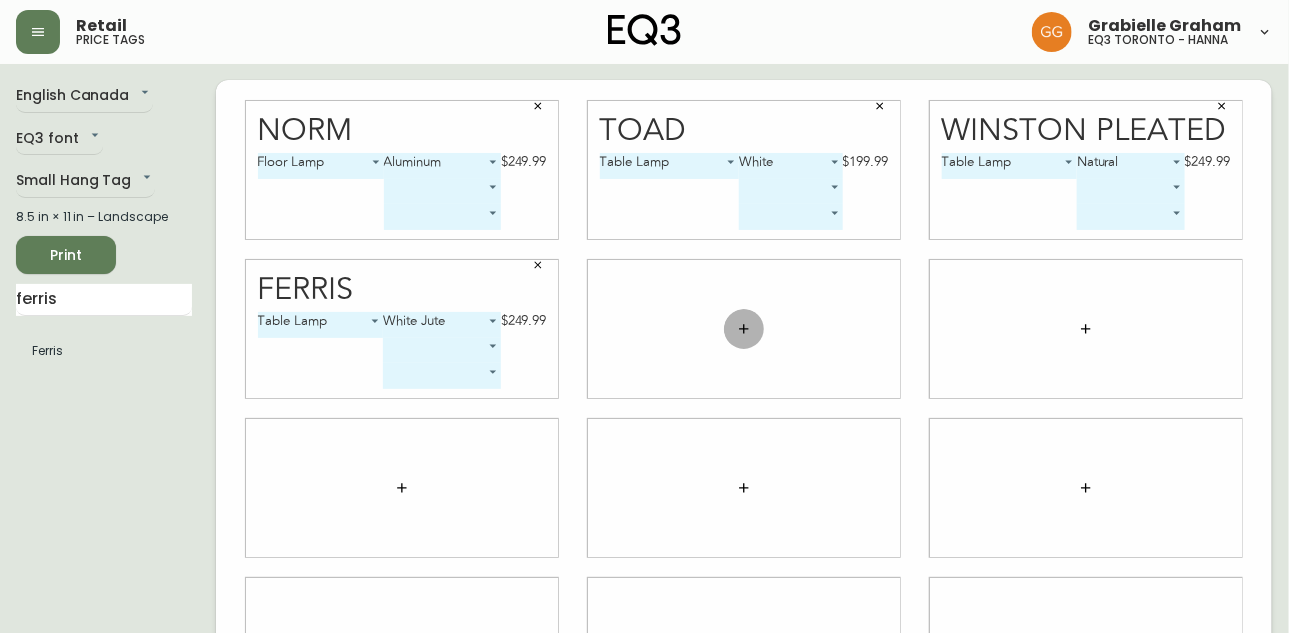 click 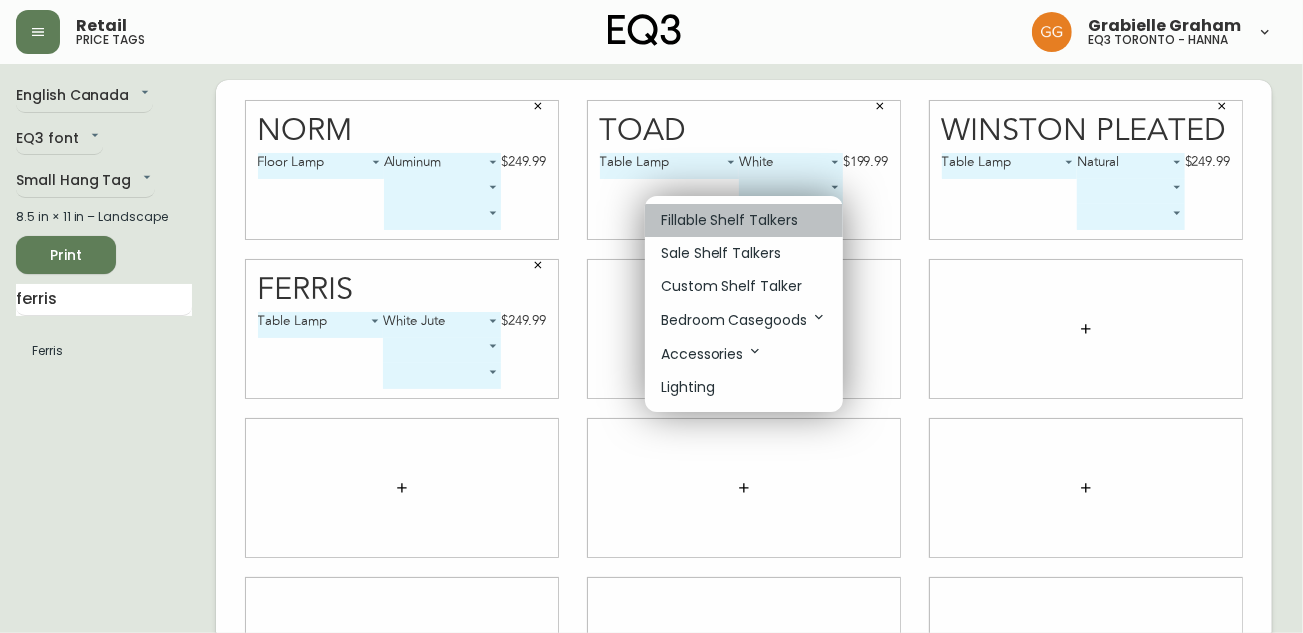 click on "Fillable Shelf Talkers" at bounding box center (729, 220) 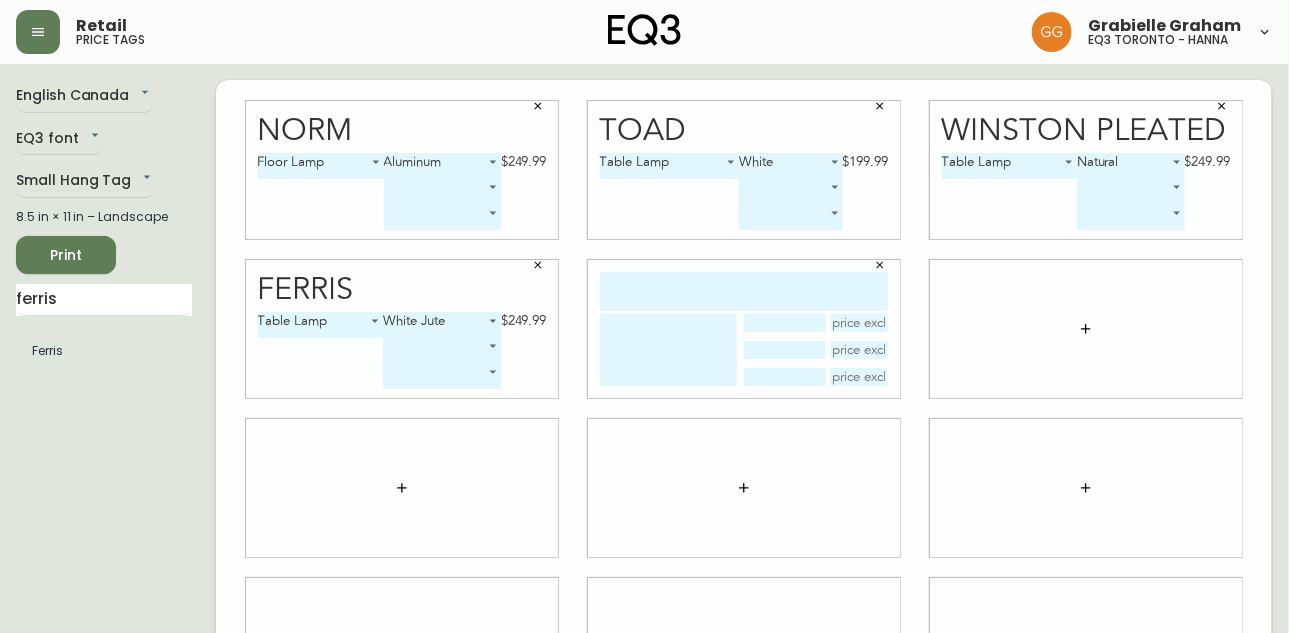 click at bounding box center (744, 291) 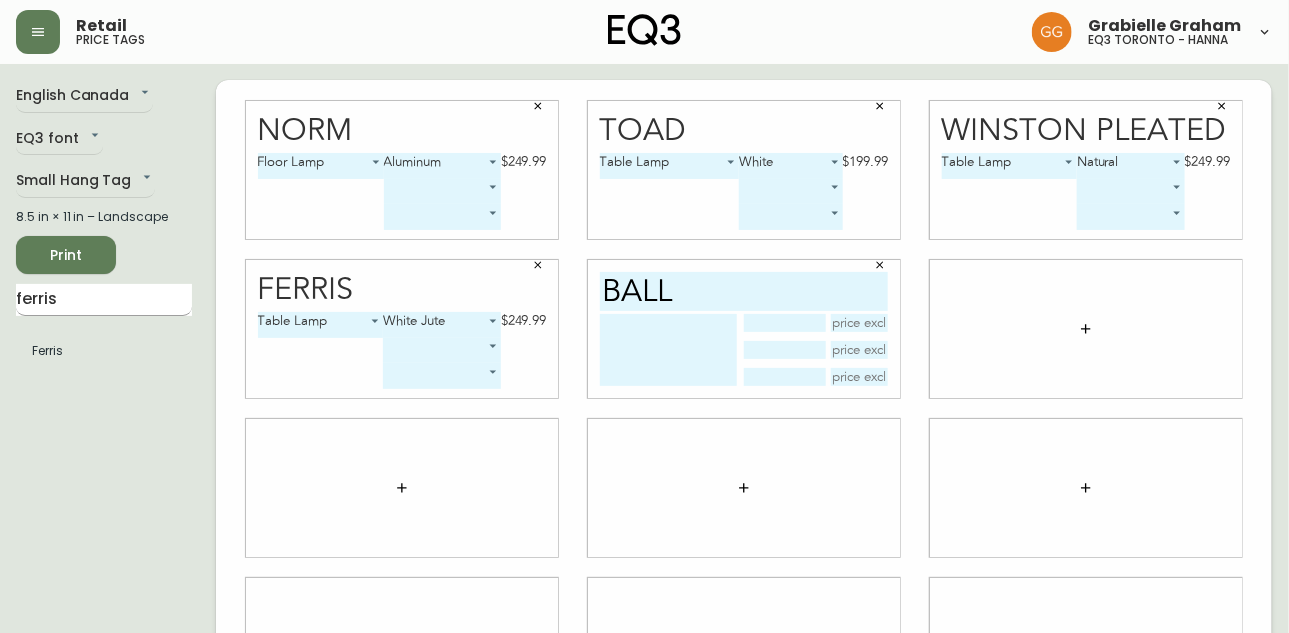 type on "ball" 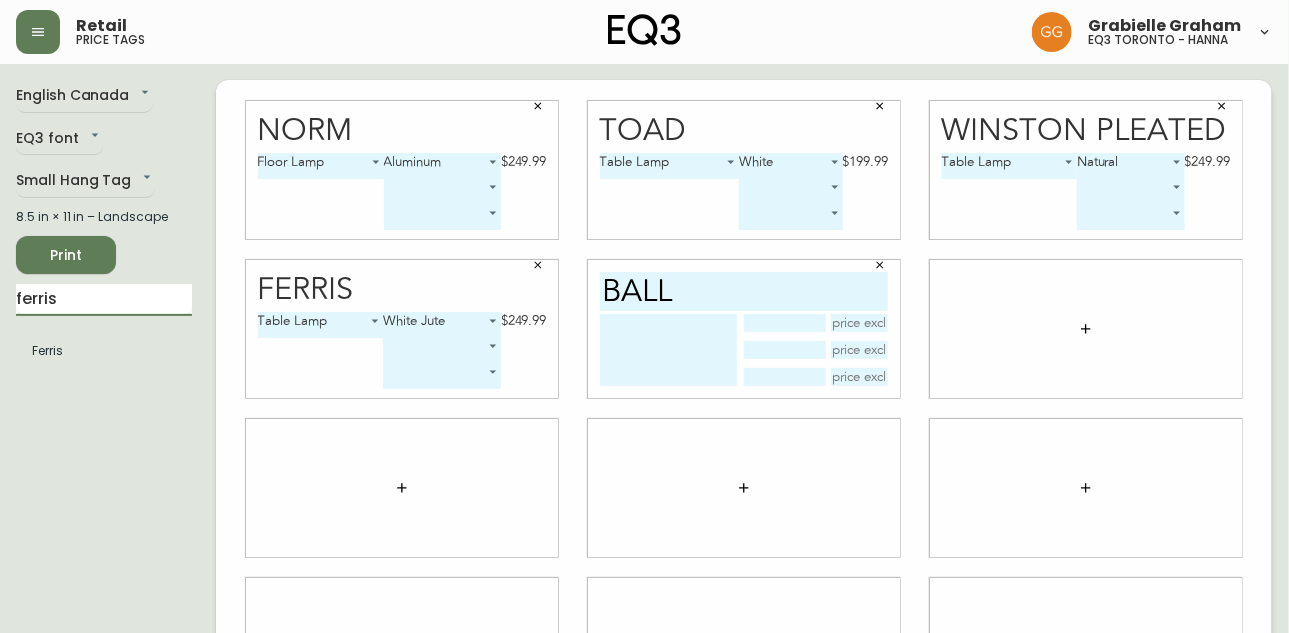 drag, startPoint x: 55, startPoint y: 298, endPoint x: -22, endPoint y: 295, distance: 77.05842 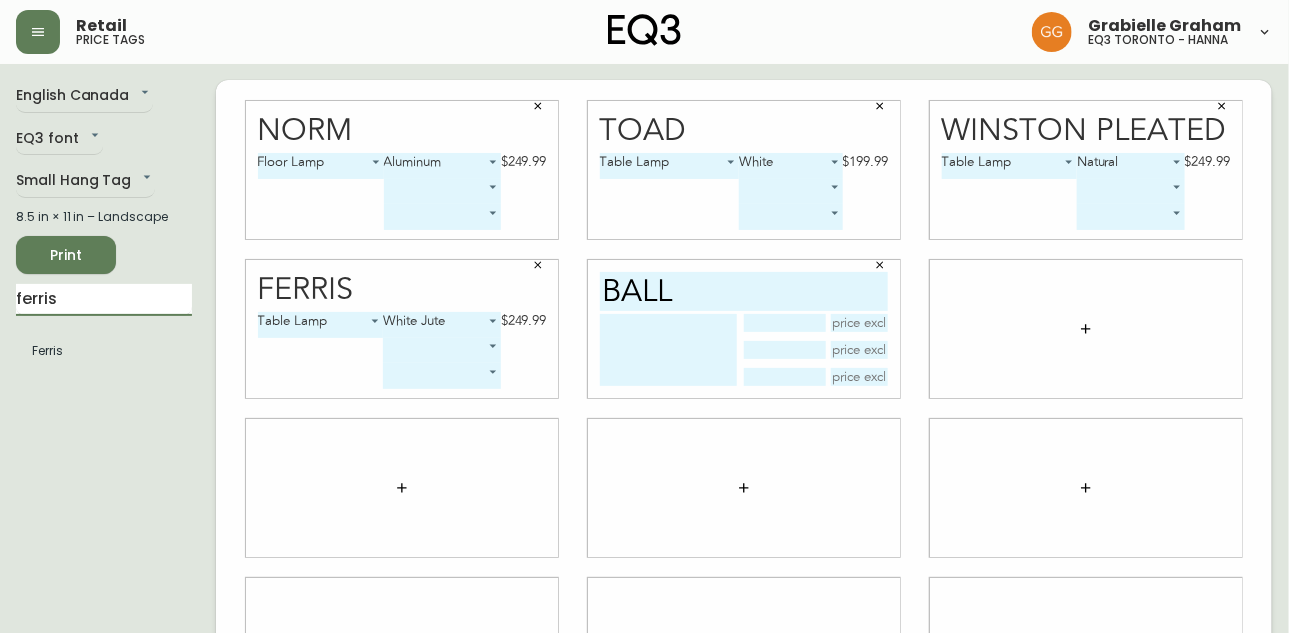 click on "Retail price tags [FIRST] [LAST] eq3 [CITY] - hanna   English Canada en_CA EQ3 font EQ3 Small Hang Tag small 8.5 in × 11 in – Landscape Print ferris Ferris Norm Floor Lamp 0 Aluminum 0   $249.99 ​ ​ Toad Table Lamp 0 White 0   $199.99 ​ ​ Winston Pleated Table Lamp 0 Natural 0   $249.99 ​ ​ Ferris Table Lamp 0 White Jute 0   $249.99 ​ ​ ball" at bounding box center [644, 448] 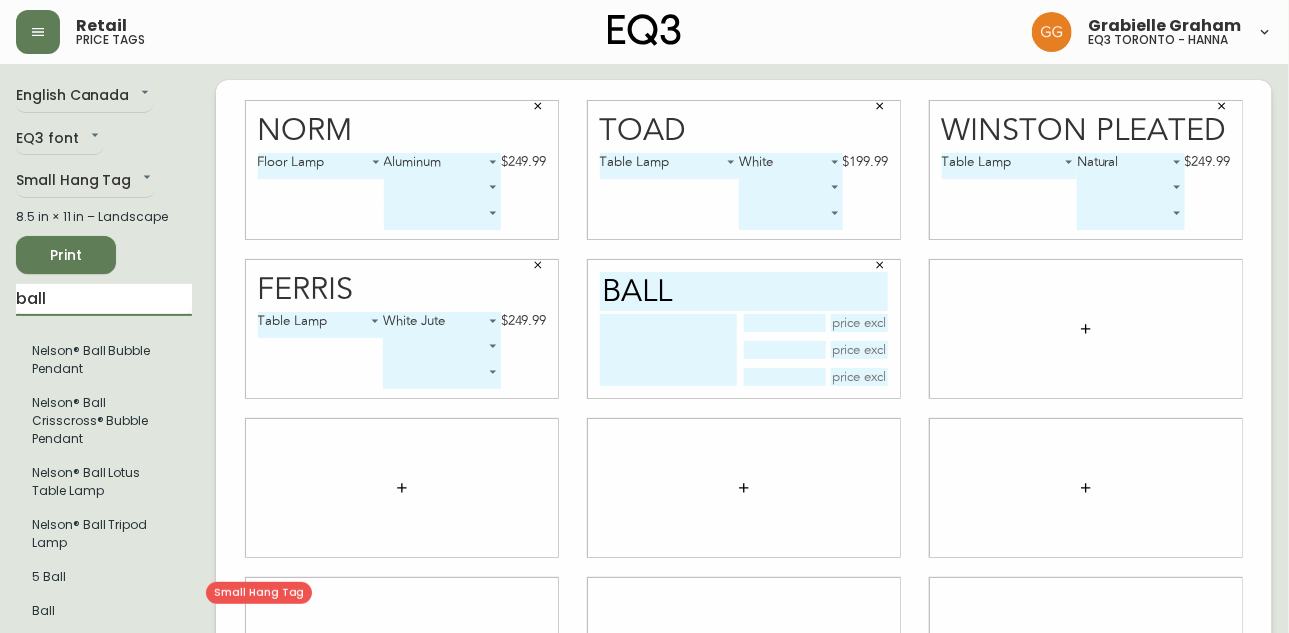 type on "ball" 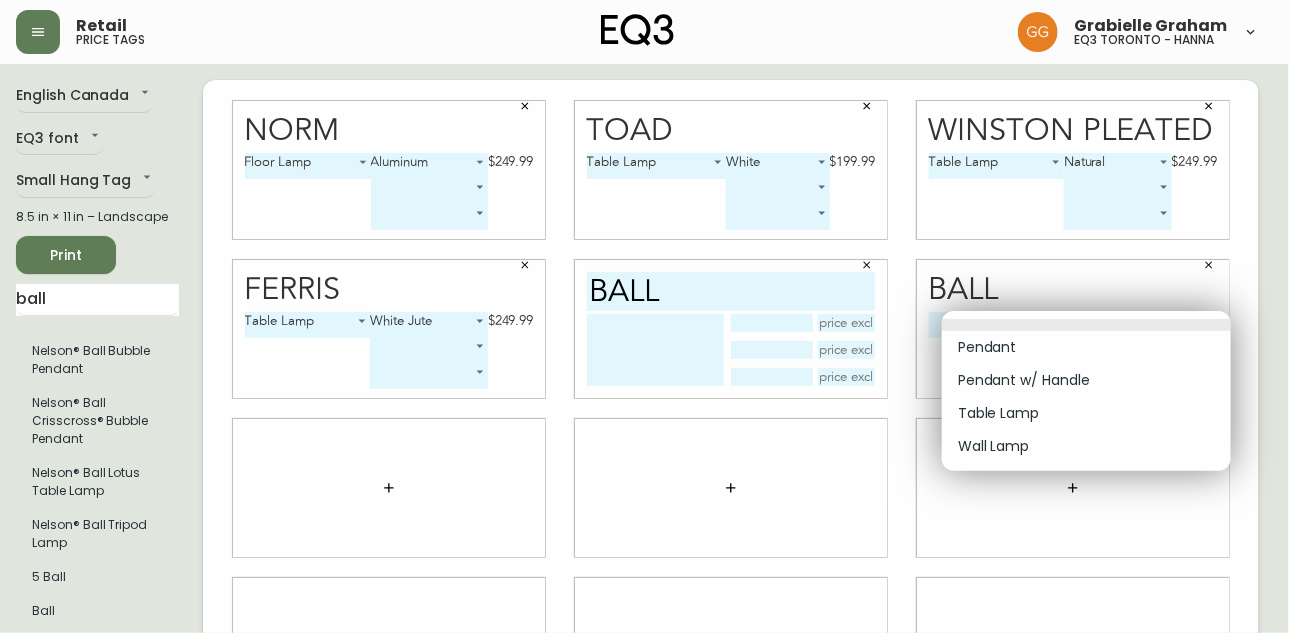 click on "Retail price tags [FIRST] [LAST] eq3 [CITY] - hanna   English Canada en_CA EQ3 font EQ3 Small Hang Tag small 8.5 in × 11 in – Landscape Print ball Nelson® Ball Bubble Pendant Nelson® Ball Crisscross® Bubble Pendant Nelson® Ball Lotus Table Lamp Nelson® Ball Tripod Lamp 5 Ball Ball Norm Floor Lamp 0 Aluminum 0   $249.99 ​ ​ Toad Table Lamp 0 White 0   $199.99 ​ ​ Winston Pleated Table Lamp 0 Natural 0   $249.99 ​ ​ Ferris Table Lamp 0 White Jute 0   $249.99 ​ ​ ball Ball ​ -1
Pendant Pendant w/ Handle Table Lamp Wall Lamp" at bounding box center (644, 448) 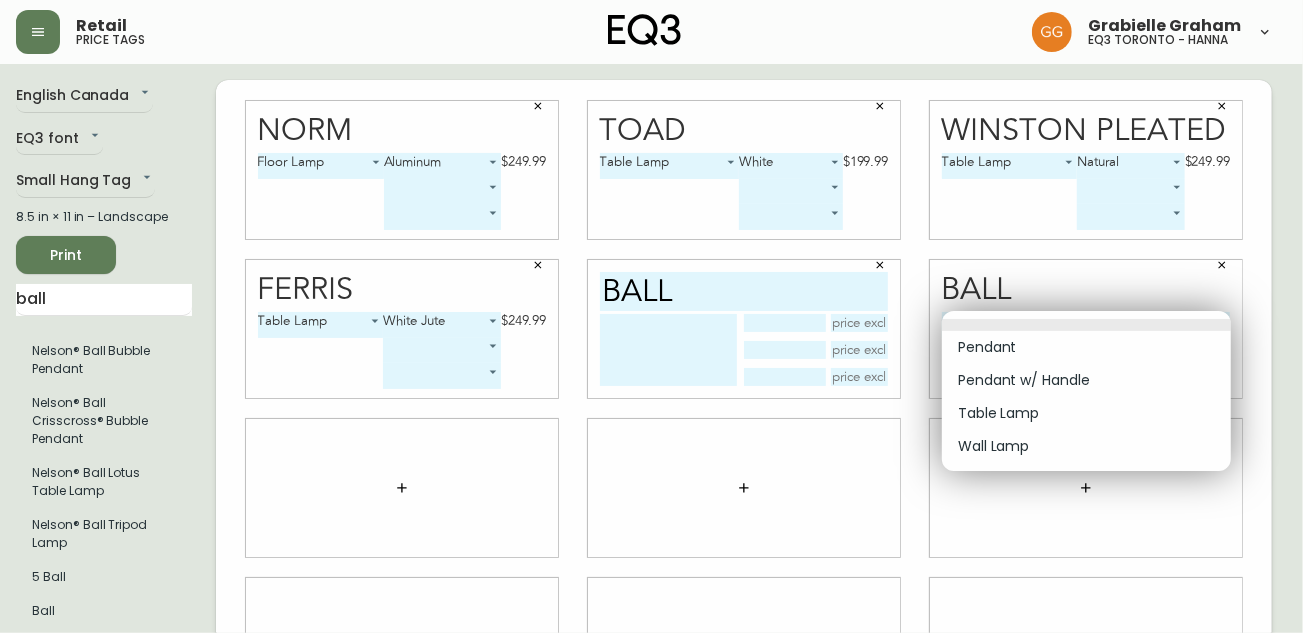 click on "Pendant" at bounding box center (1086, 347) 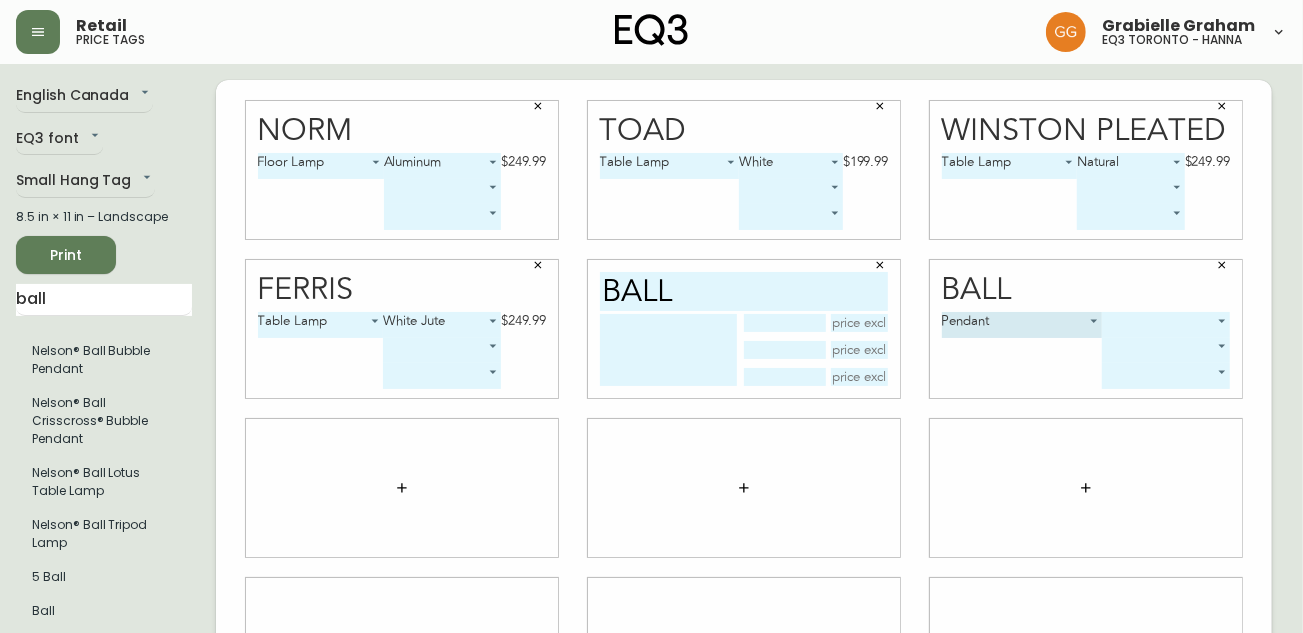 type on "0" 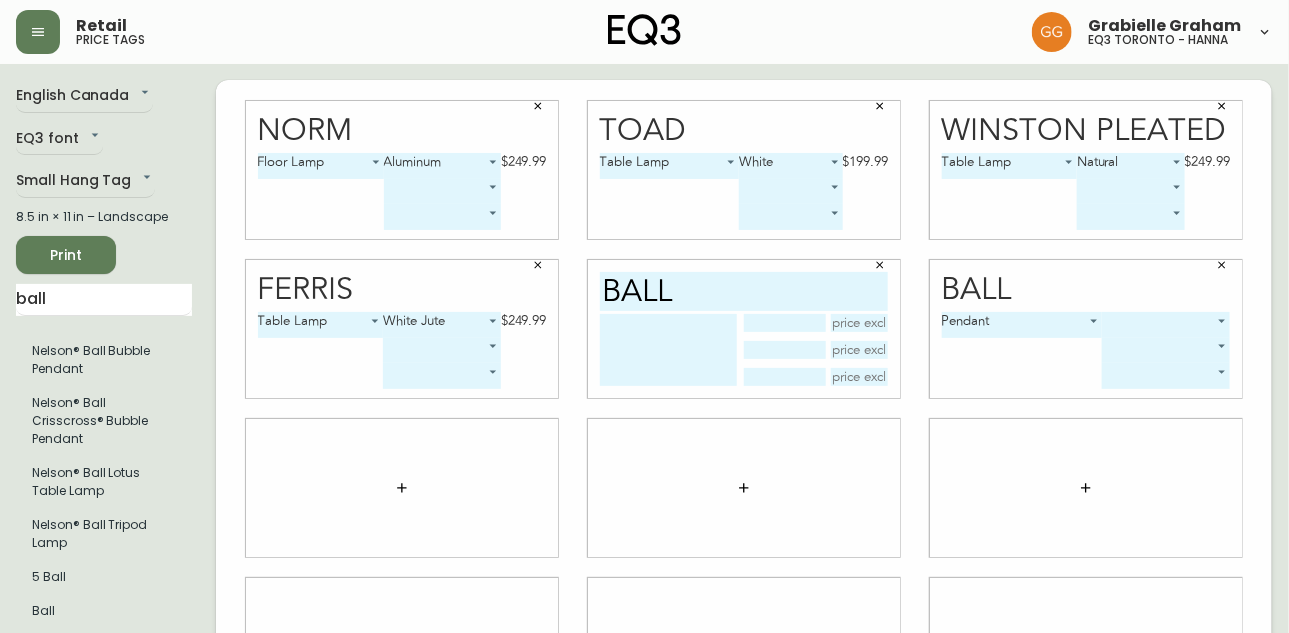 click on "Retail price tags [FIRST] [LAST] eq3 [CITY] - hanna   English Canada en_CA EQ3 font EQ3 Small Hang Tag small 8.5 in × 11 in – Landscape Print ball Nelson® Ball Bubble Pendant Nelson® Ball Crisscross® Bubble Pendant Nelson® Ball Lotus Table Lamp Nelson® Ball Tripod Lamp 5 Ball Ball Norm Floor Lamp 0 Aluminum 0   $249.99 ​ ​ Toad Table Lamp 0 White 0   $199.99 ​ ​ Winston Pleated Table Lamp 0 Natural 0   $249.99 ​ ​ Ferris Table Lamp 0 White Jute 0   $249.99 ​ ​ ball Ball Pendant 0 ​ ​ ​" at bounding box center [644, 448] 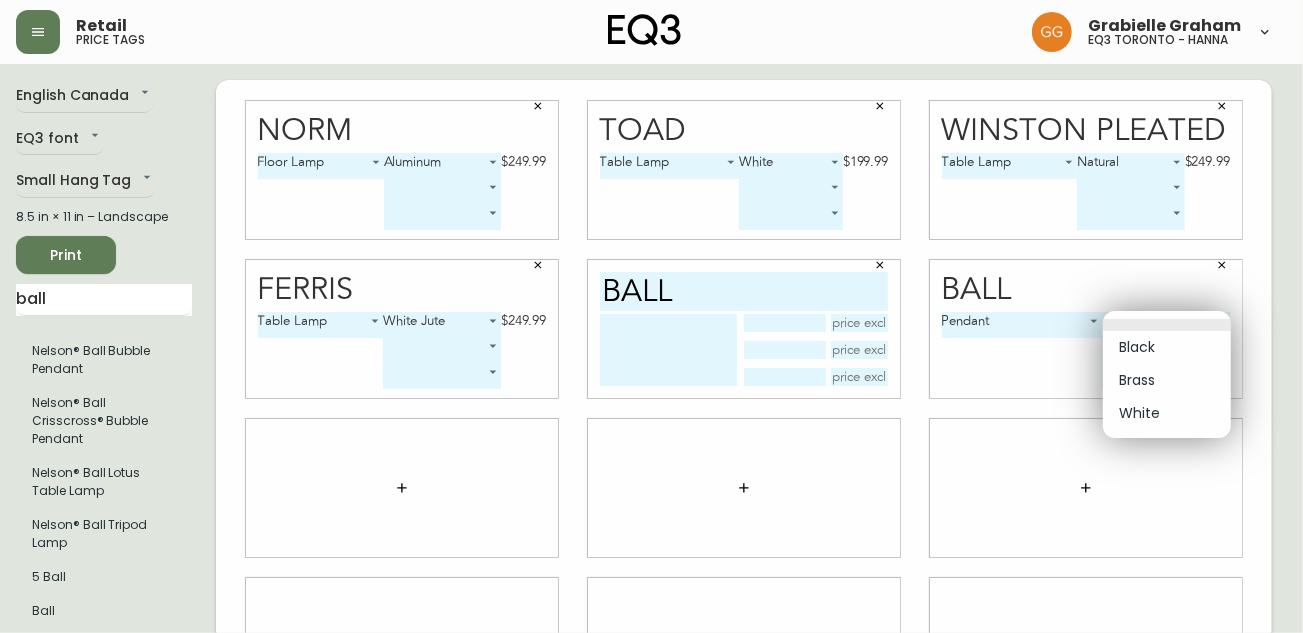 click on "Black" at bounding box center [1167, 347] 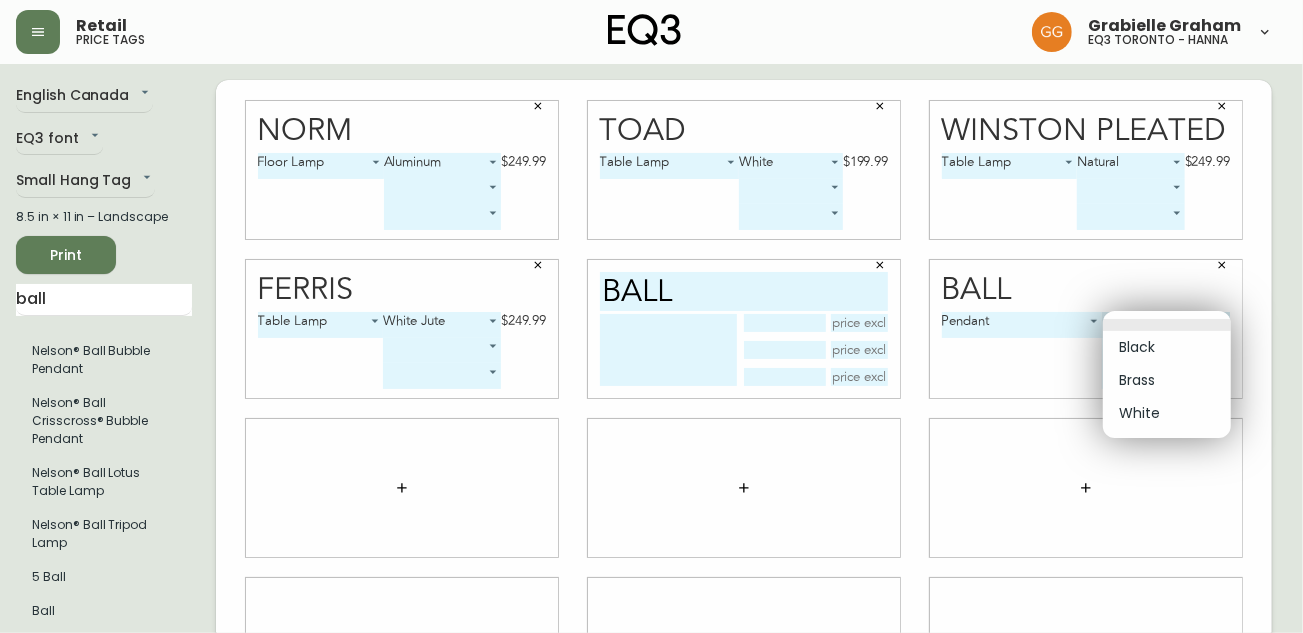 type on "0" 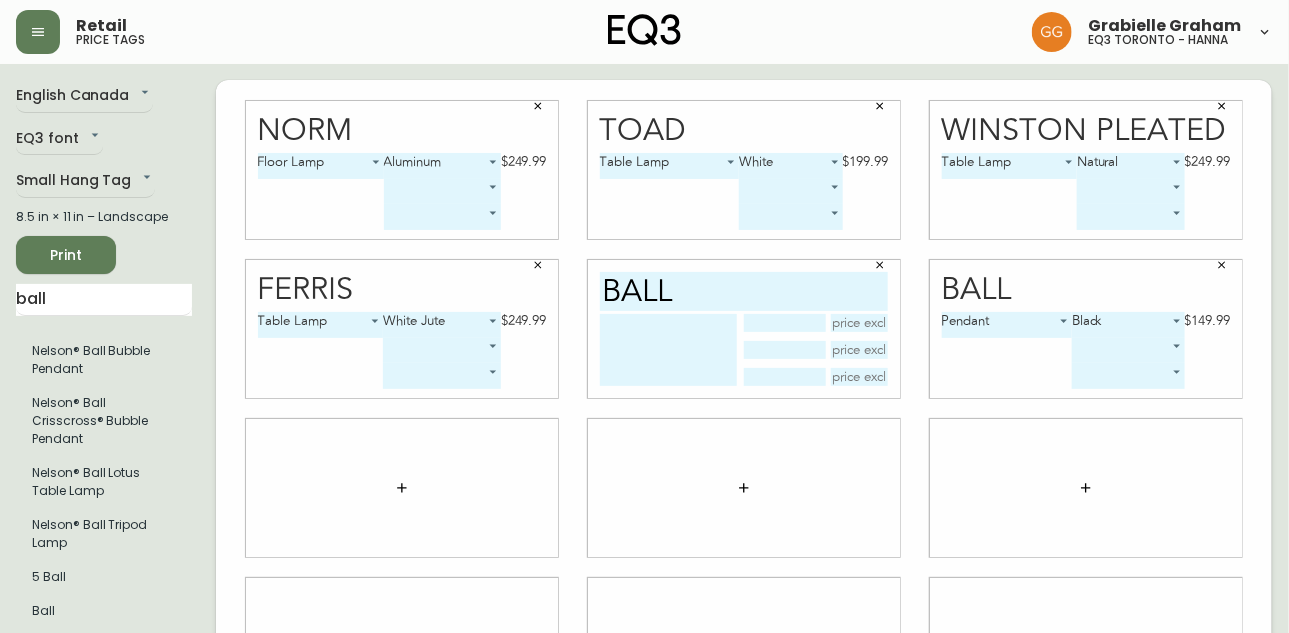 click at bounding box center (668, 350) 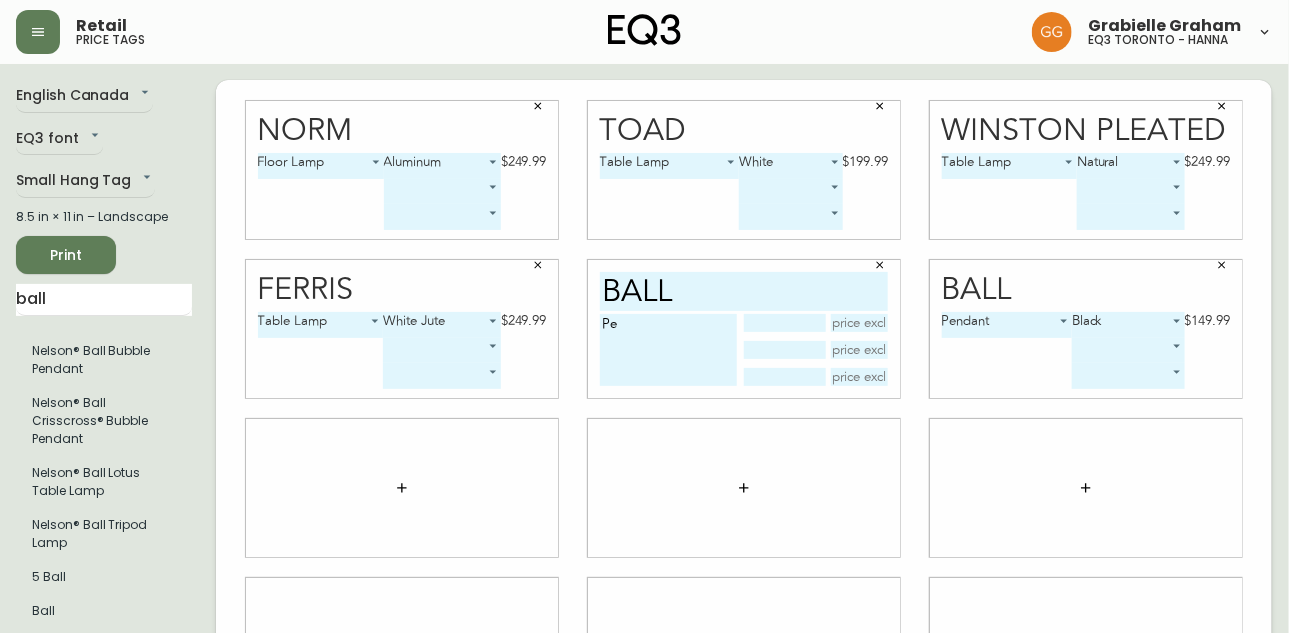 type on "P" 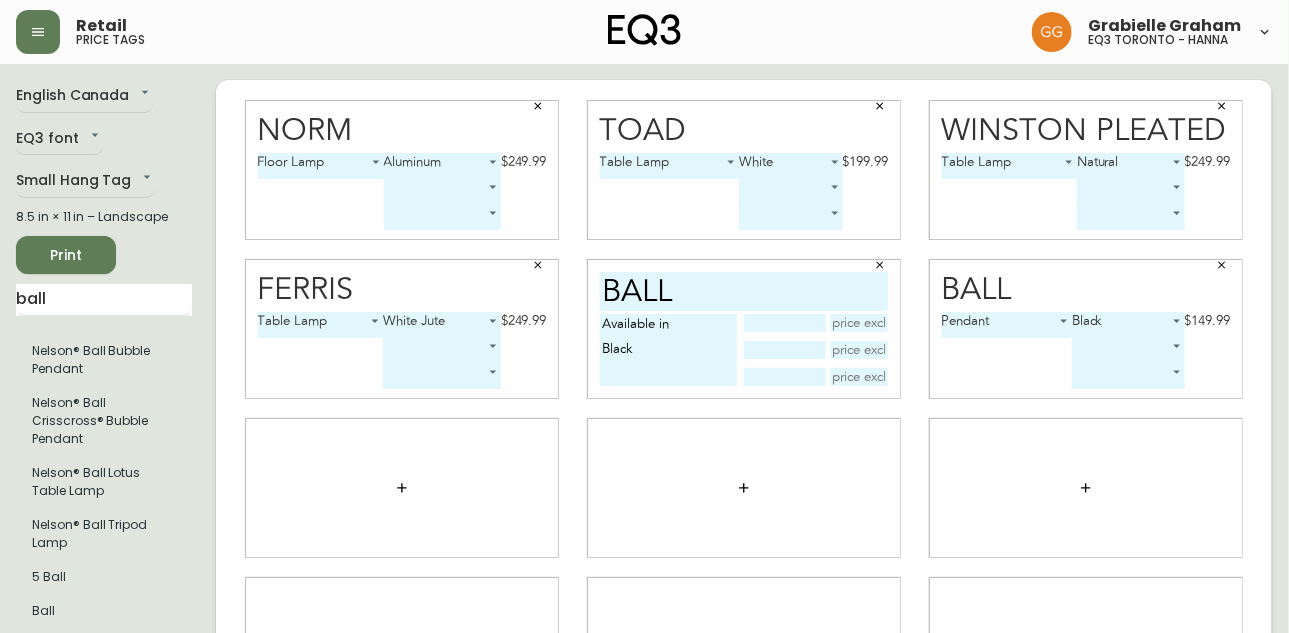 type on "Available in
Black" 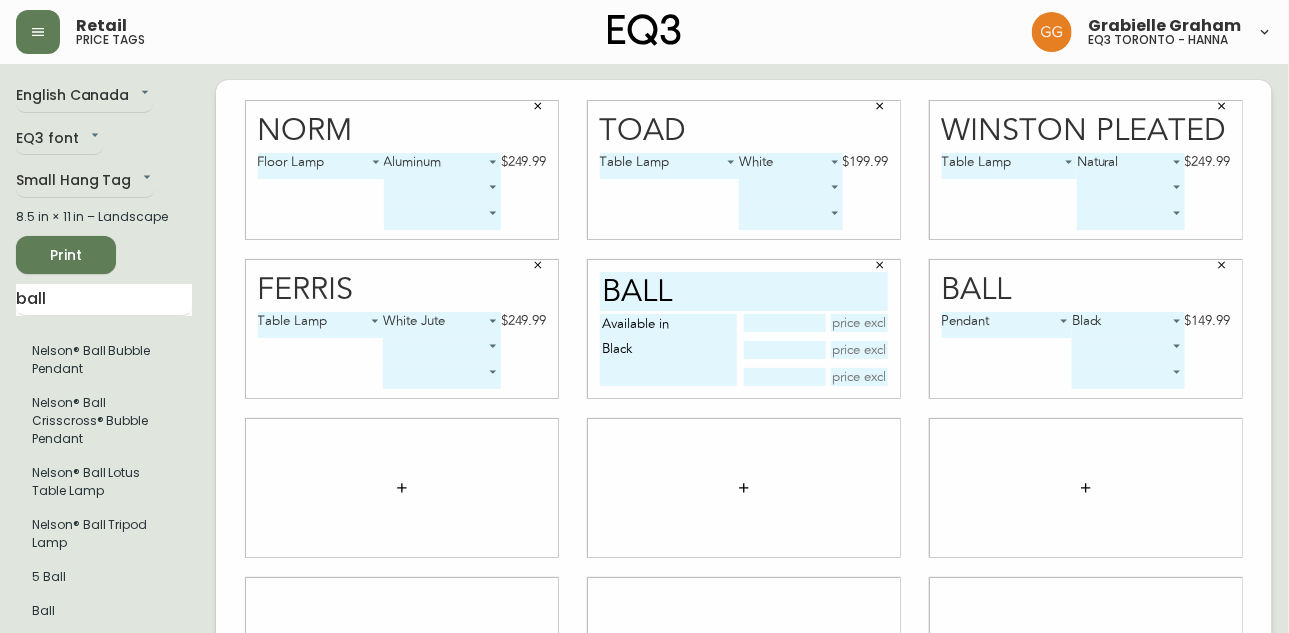 click at bounding box center (784, 377) 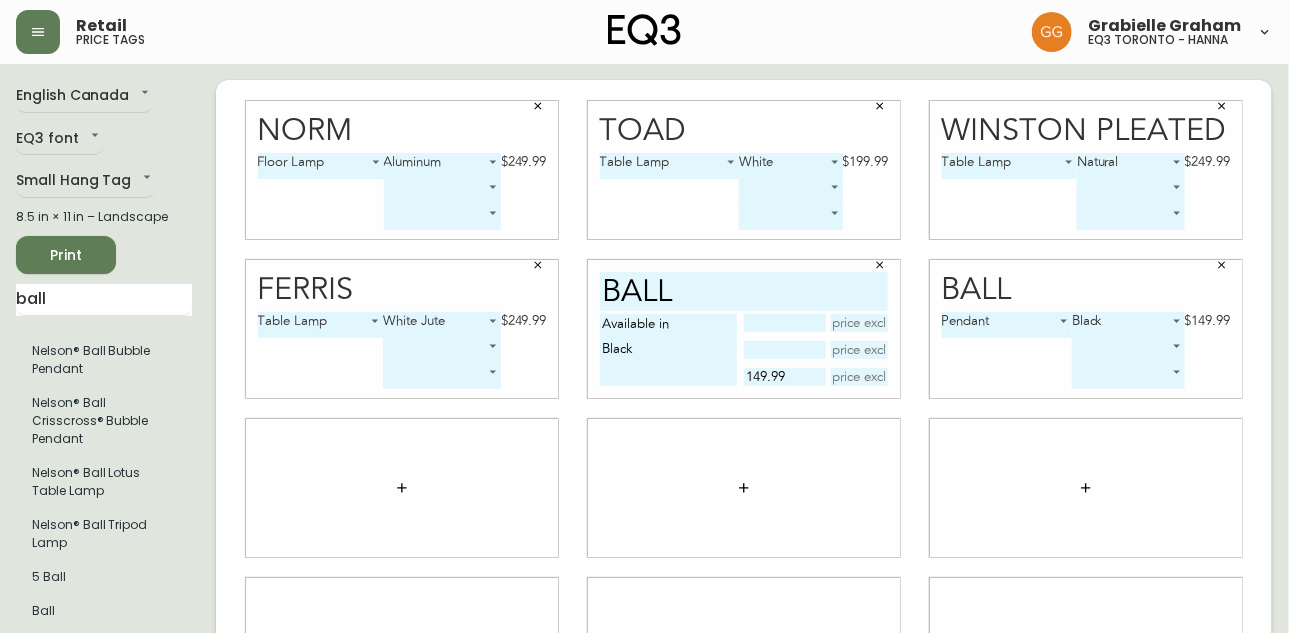 type on "149.99" 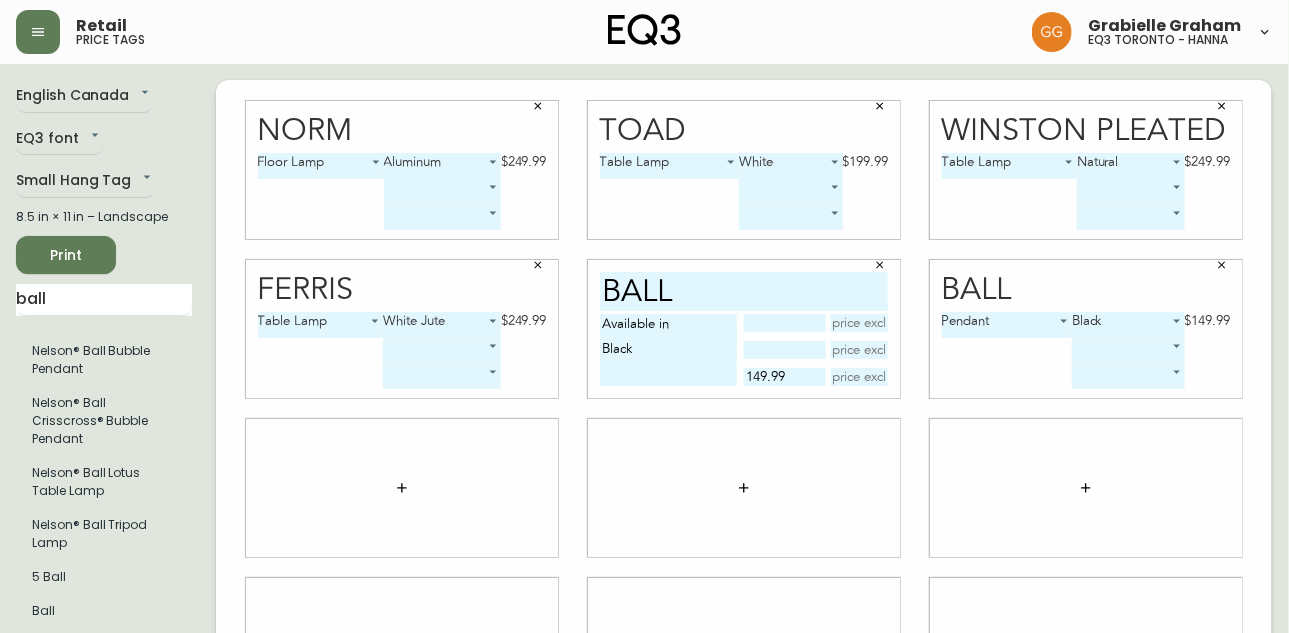 click at bounding box center [860, 377] 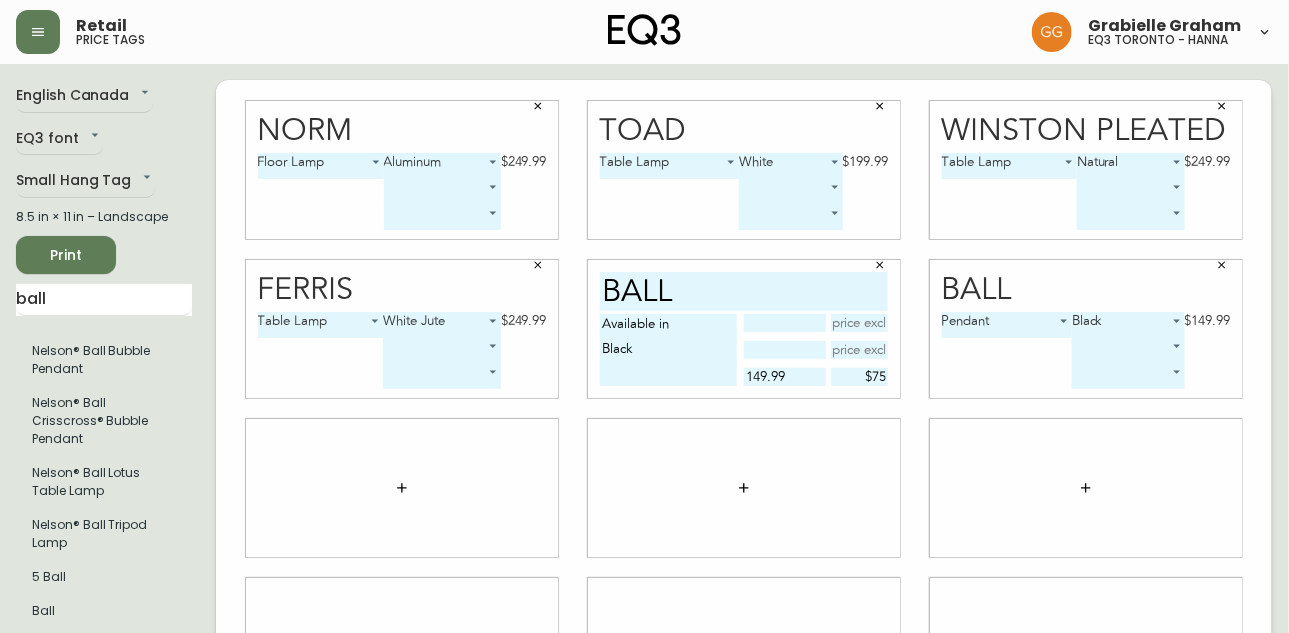 type on "$75" 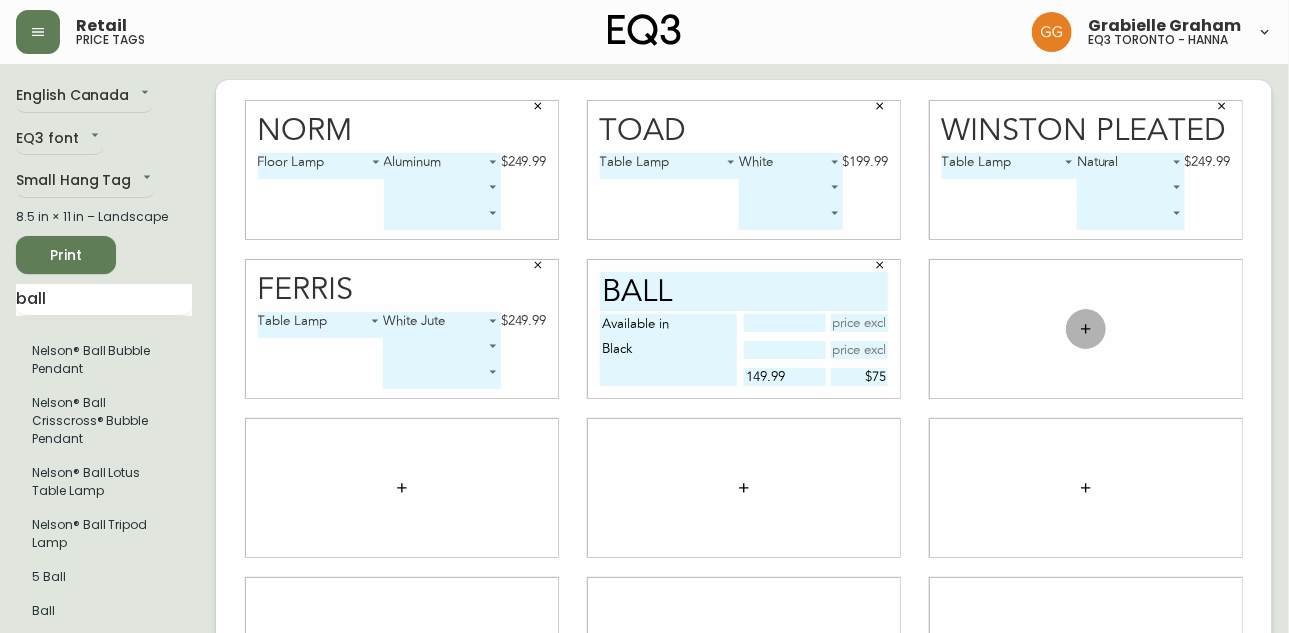 click 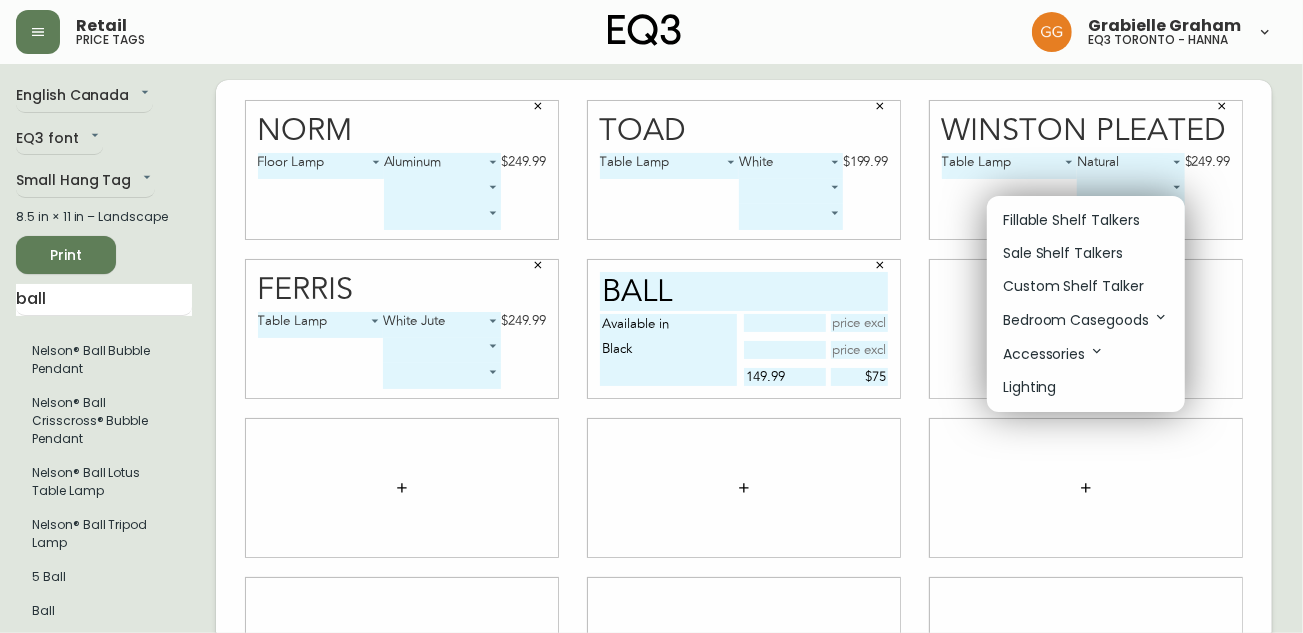 drag, startPoint x: 75, startPoint y: 290, endPoint x: 57, endPoint y: 292, distance: 18.110771 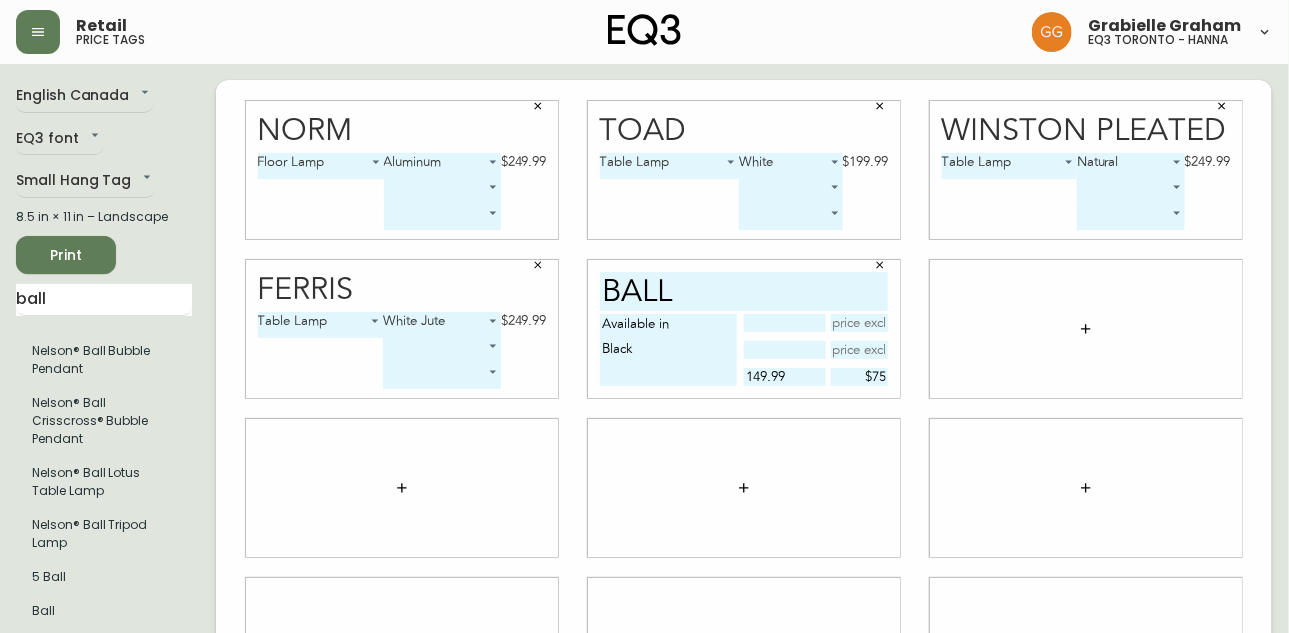 click on "ball" at bounding box center [104, 300] 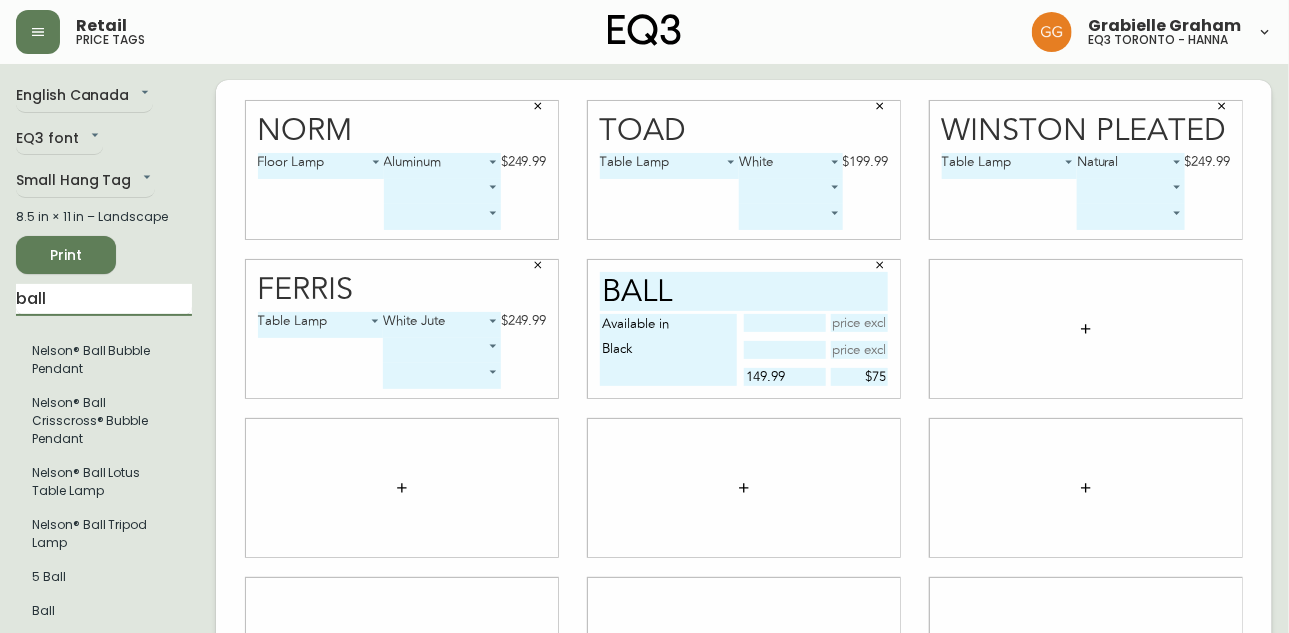 click on "ball" at bounding box center [104, 300] 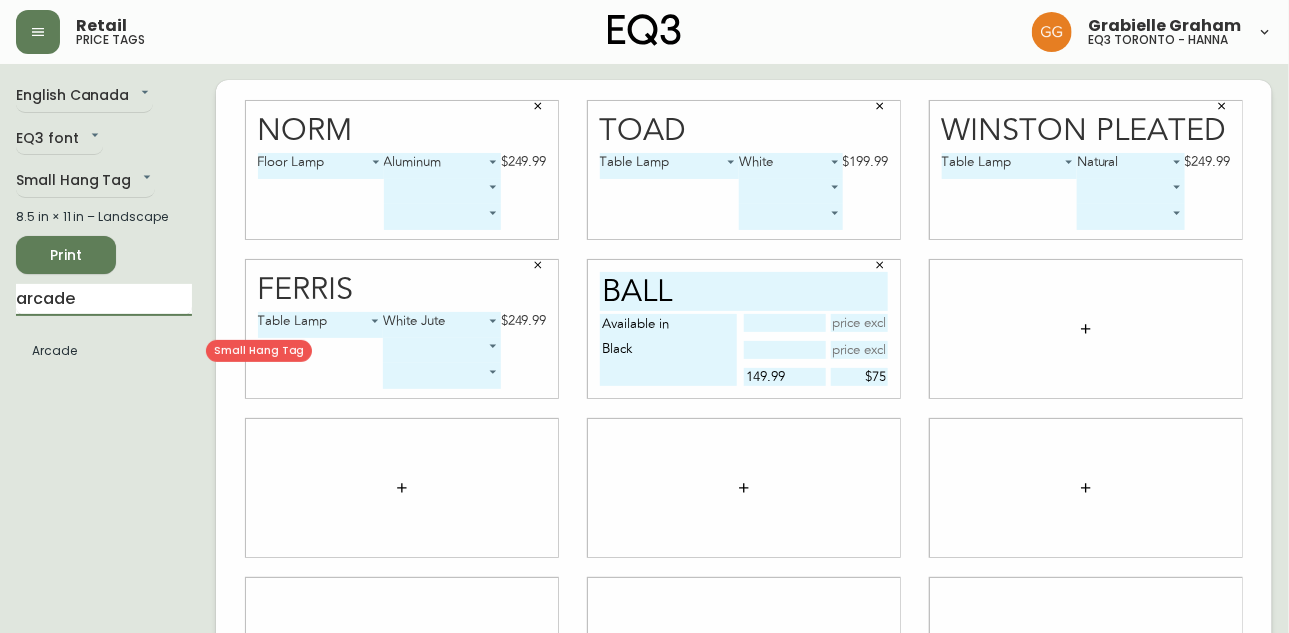 type on "arcade" 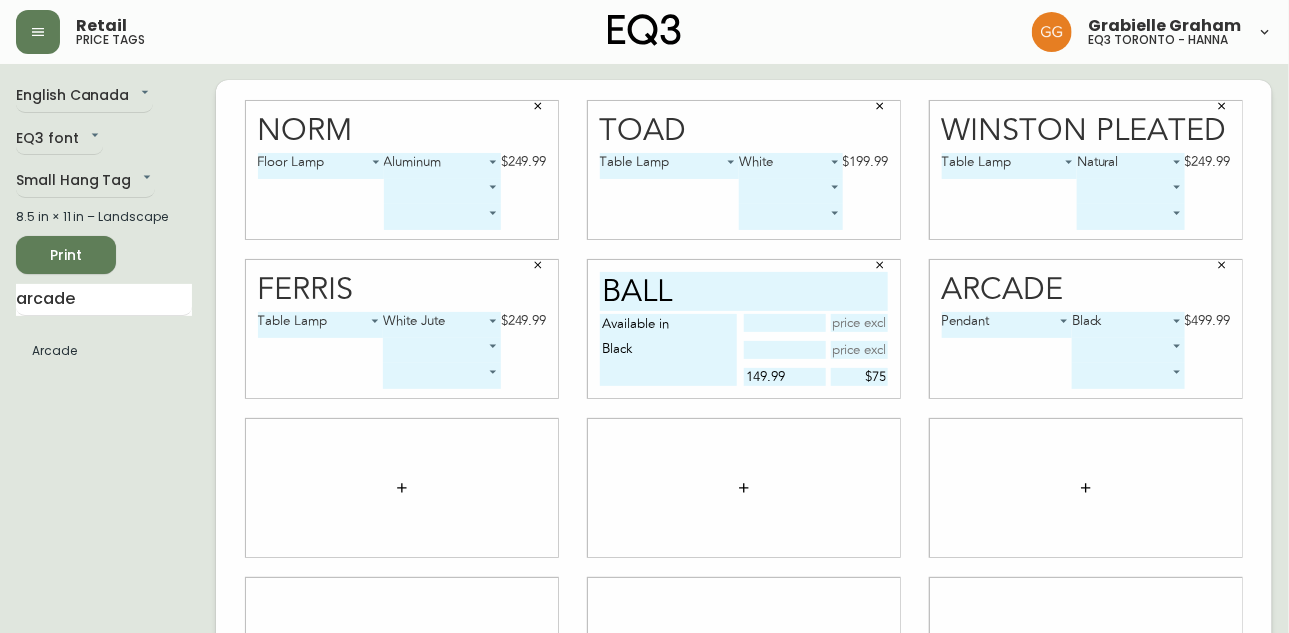 click on "Retail price tags [FIRST] [LAST] eq3 [CITY] - hanna   English Canada en_CA EQ3 font EQ3 Small Hang Tag small 8.5 in × 11 in – Landscape Print arcade Arcade Norm Floor Lamp 0 Aluminum 0   $249.99 ​ ​ Toad Table Lamp 0 White 0   $199.99 ​ ​ Winston Pleated Table Lamp 0 Natural 0   $249.99 ​ ​ Ferris Table Lamp 0 White Jute 0   $249.99 ​ ​ ball Available in
Black 149.99 $75 Arcade Pendant 0 Black 0   $499.99 ​ ​" at bounding box center [644, 448] 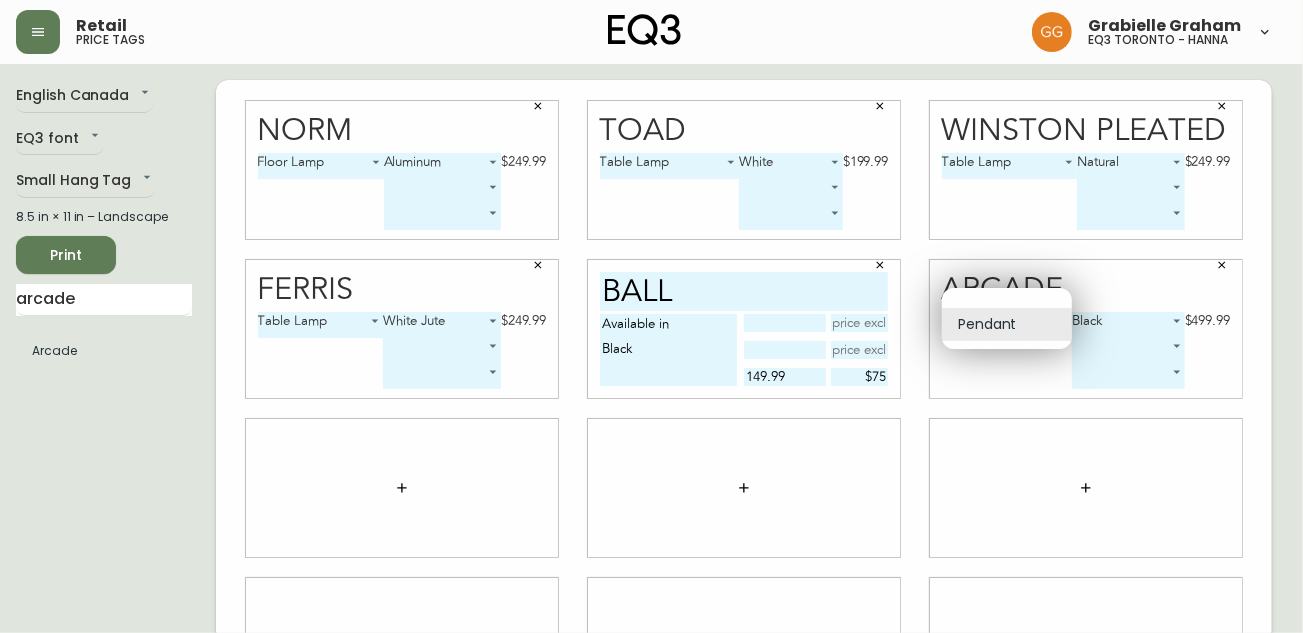 click at bounding box center (651, 316) 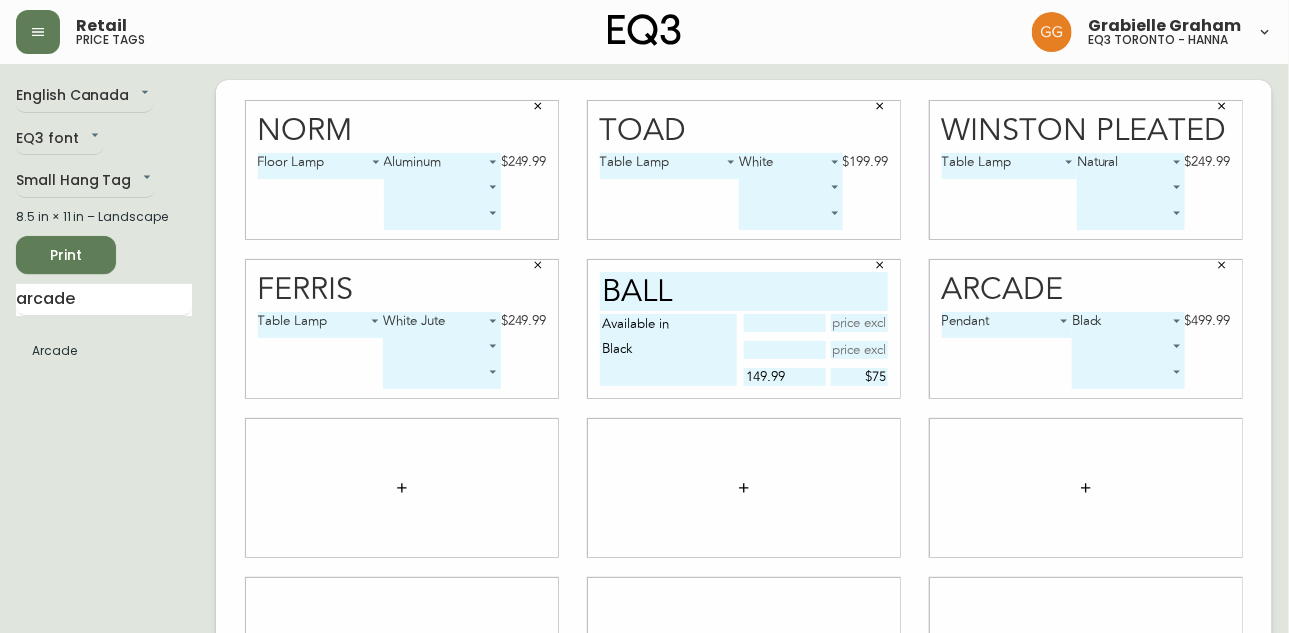 click at bounding box center (1222, 265) 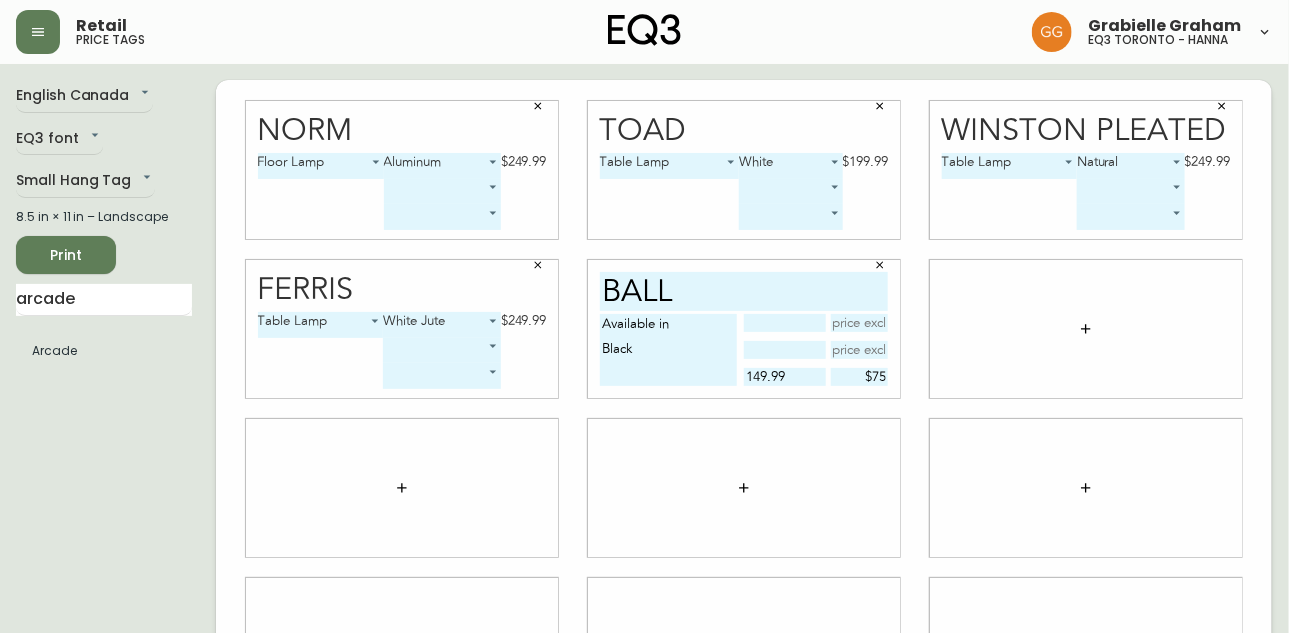 click at bounding box center (1086, 329) 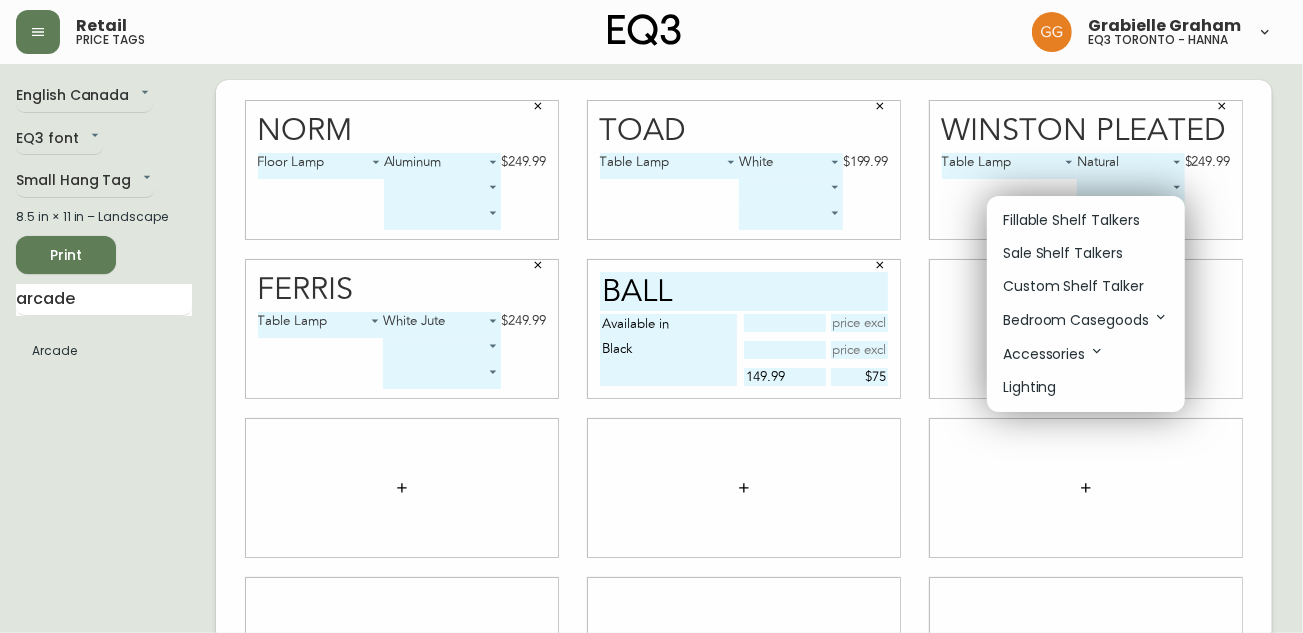 click on "Fillable Shelf Talkers" at bounding box center (1071, 220) 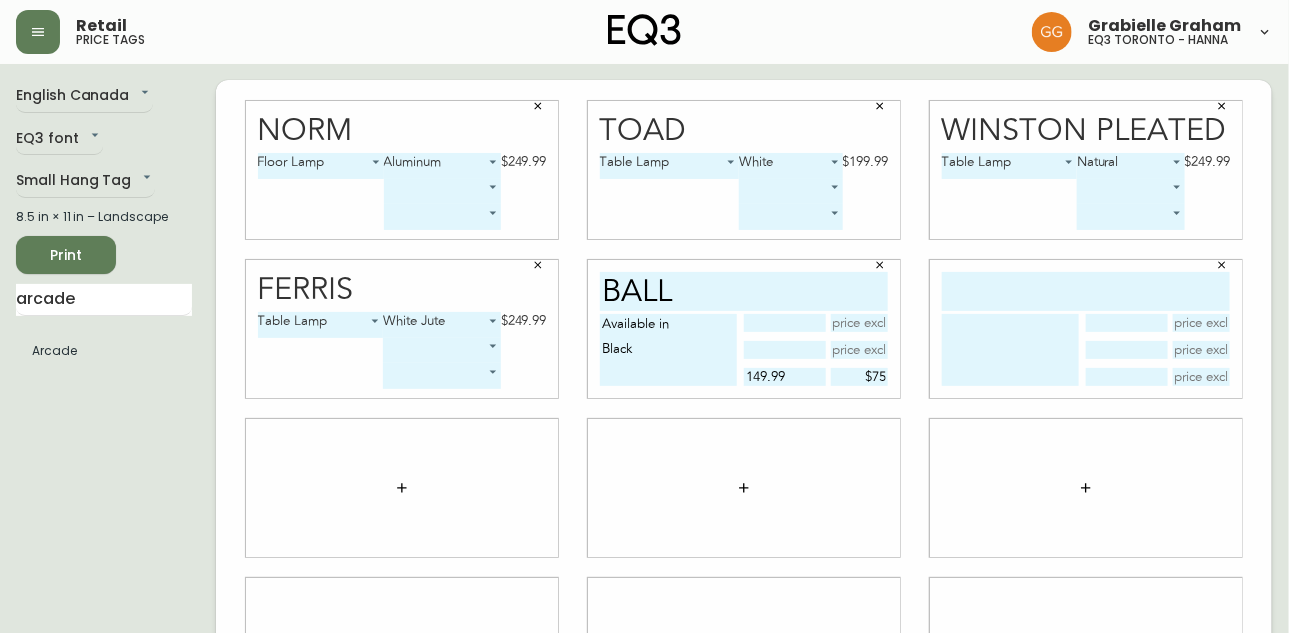click at bounding box center [1086, 291] 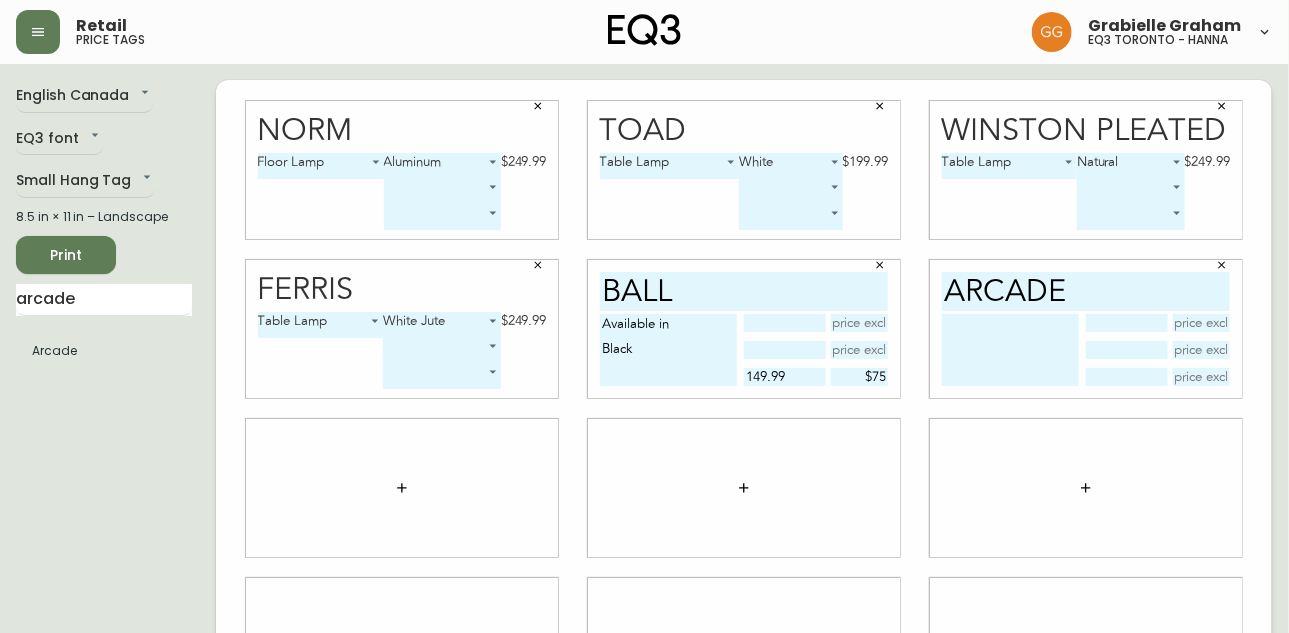 type on "arcade" 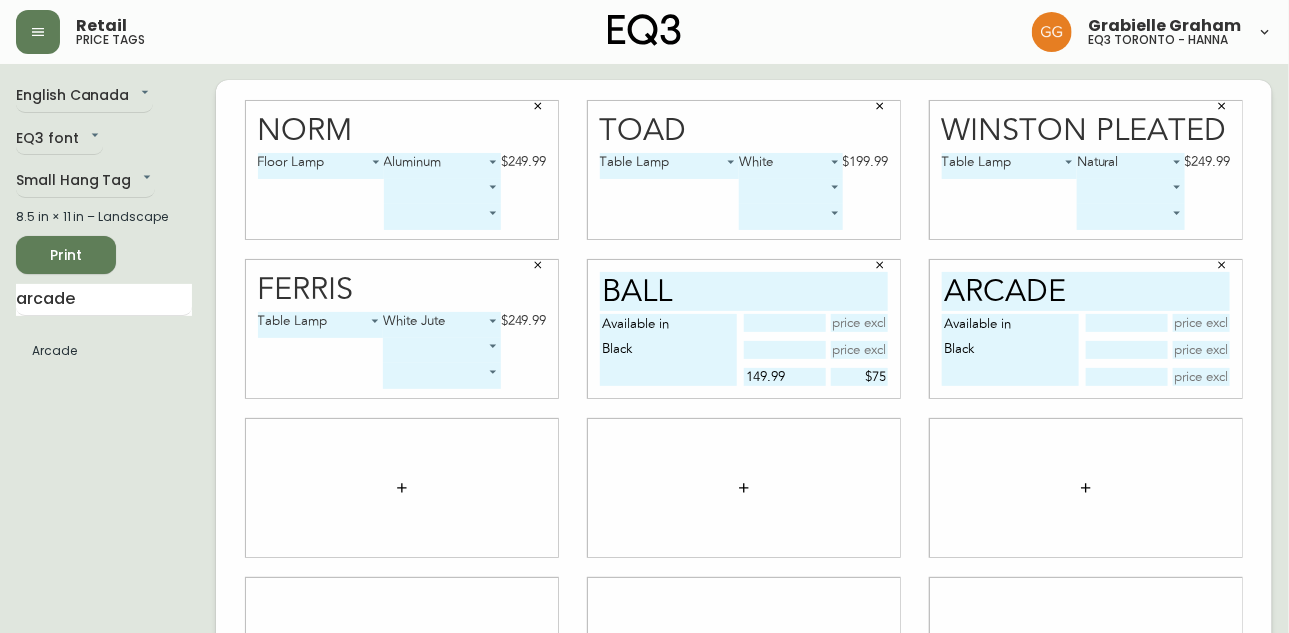type on "Available in
Black" 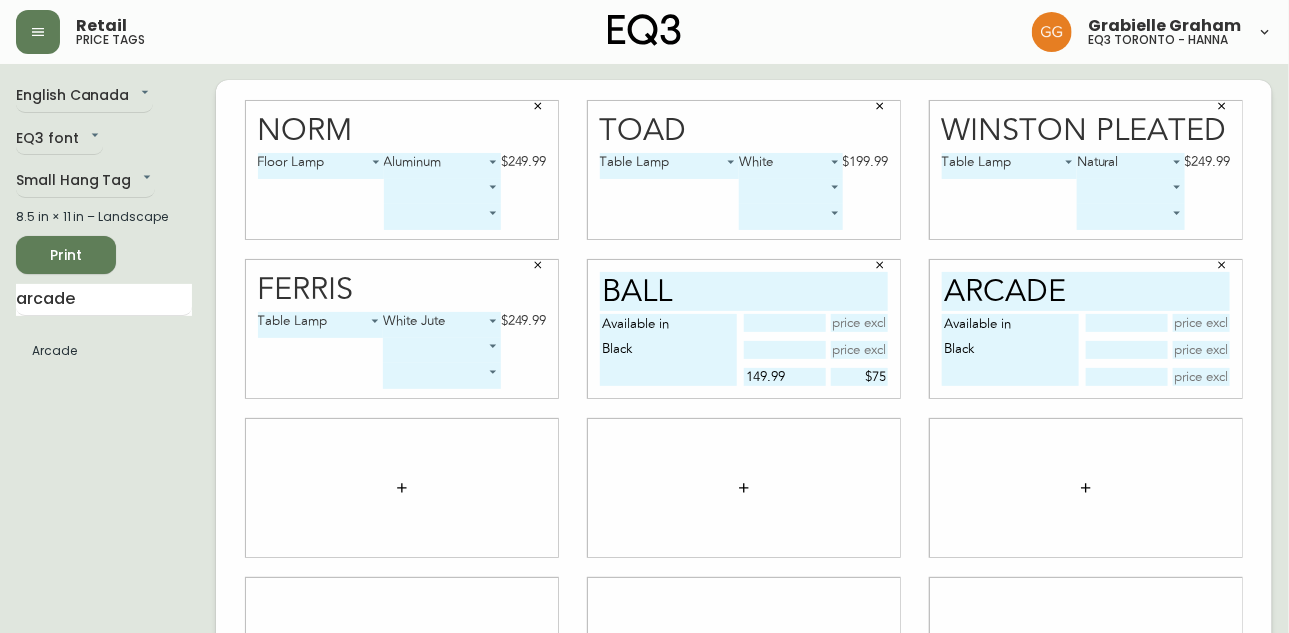 click 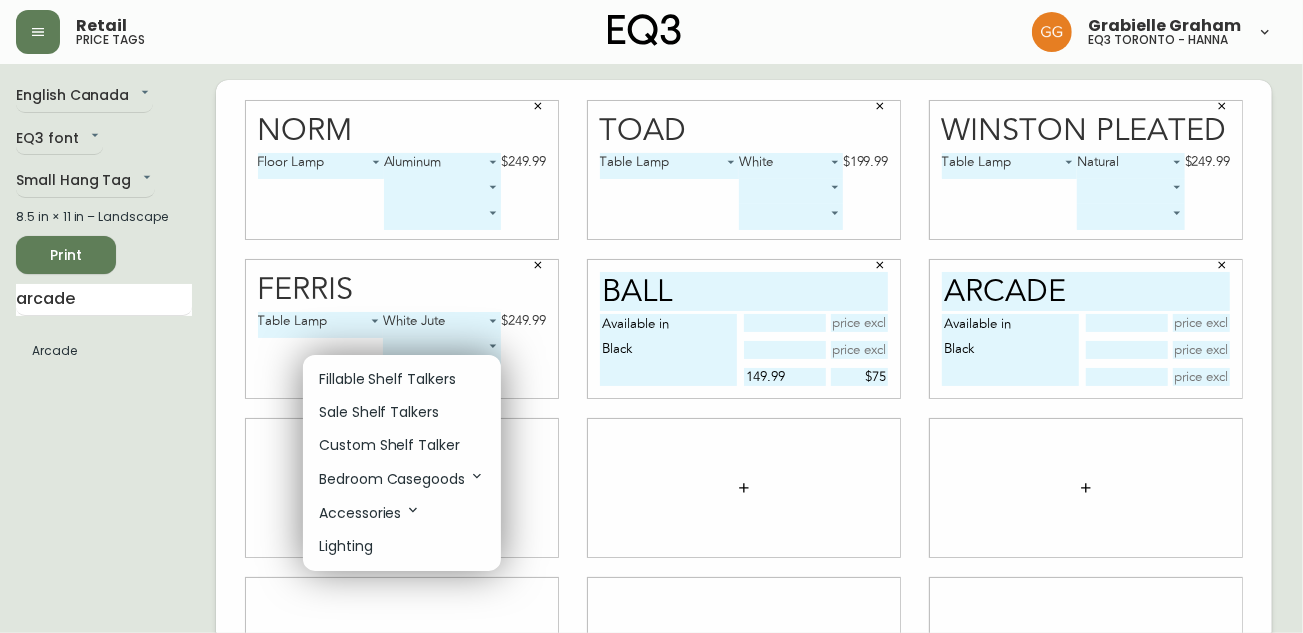 click on "Fillable Shelf Talkers" at bounding box center [402, 379] 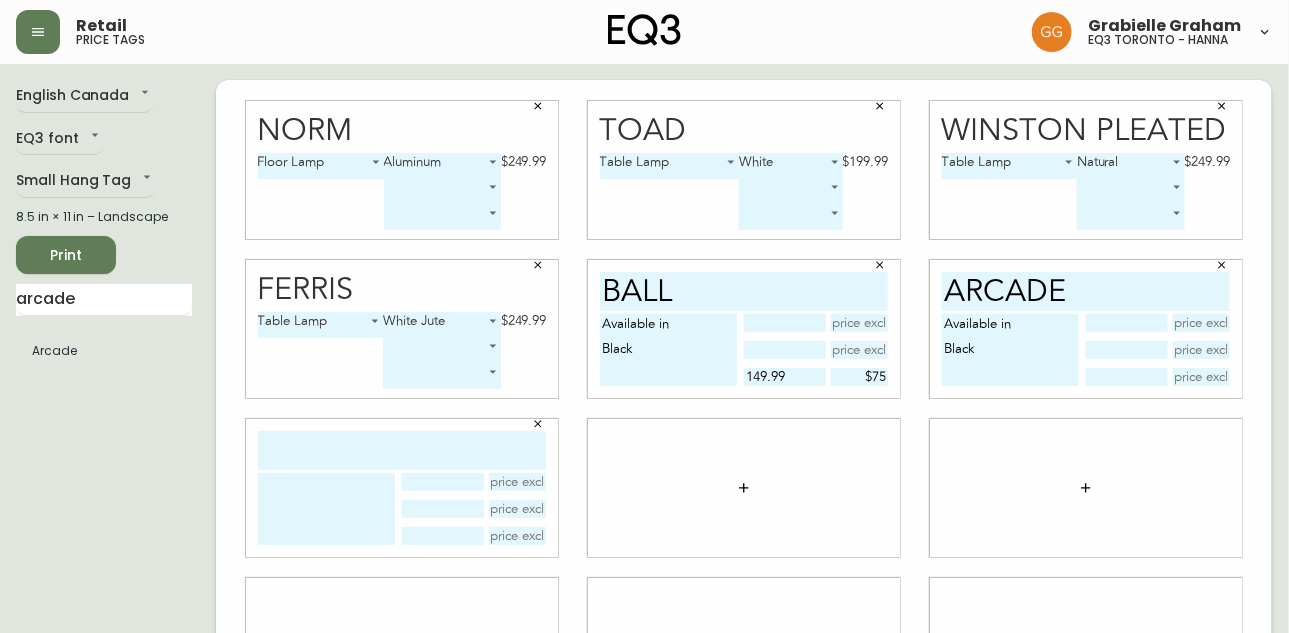 click at bounding box center (402, 450) 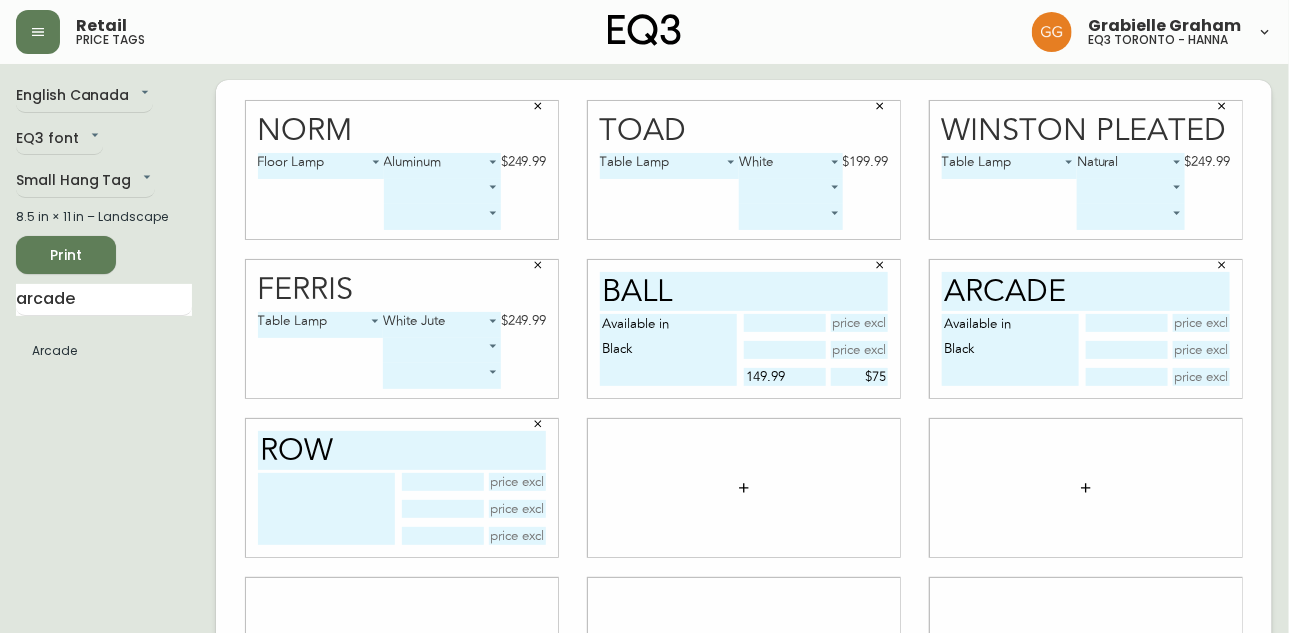 type on "row" 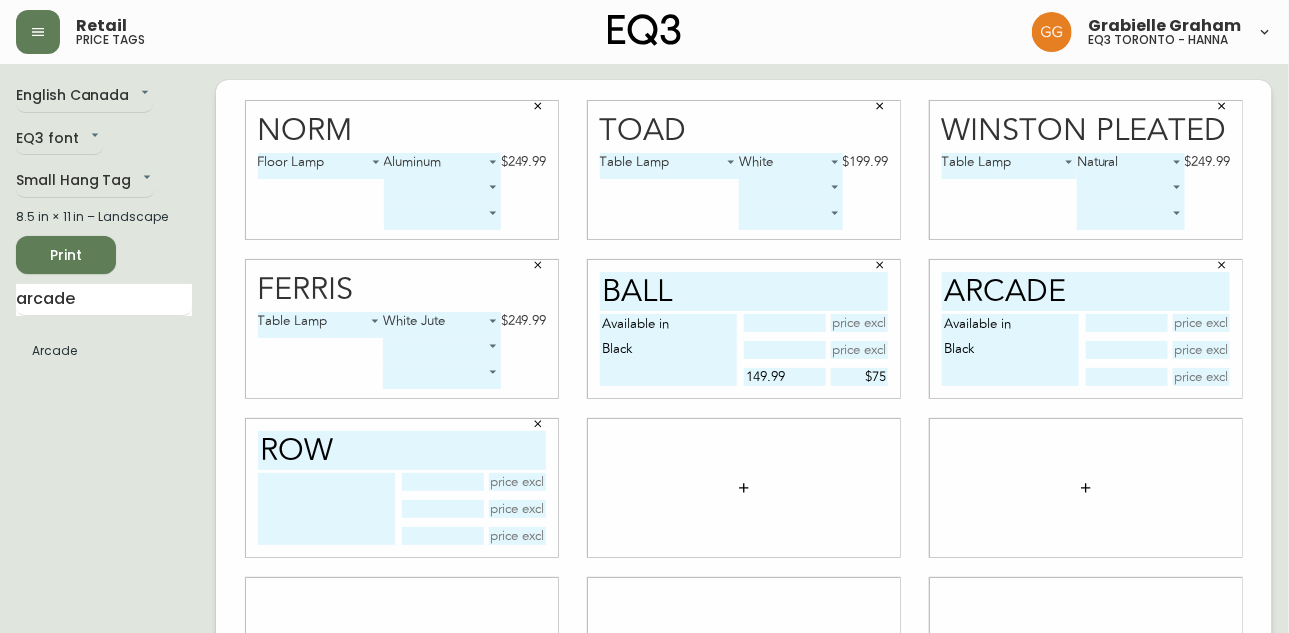 click at bounding box center [326, 509] 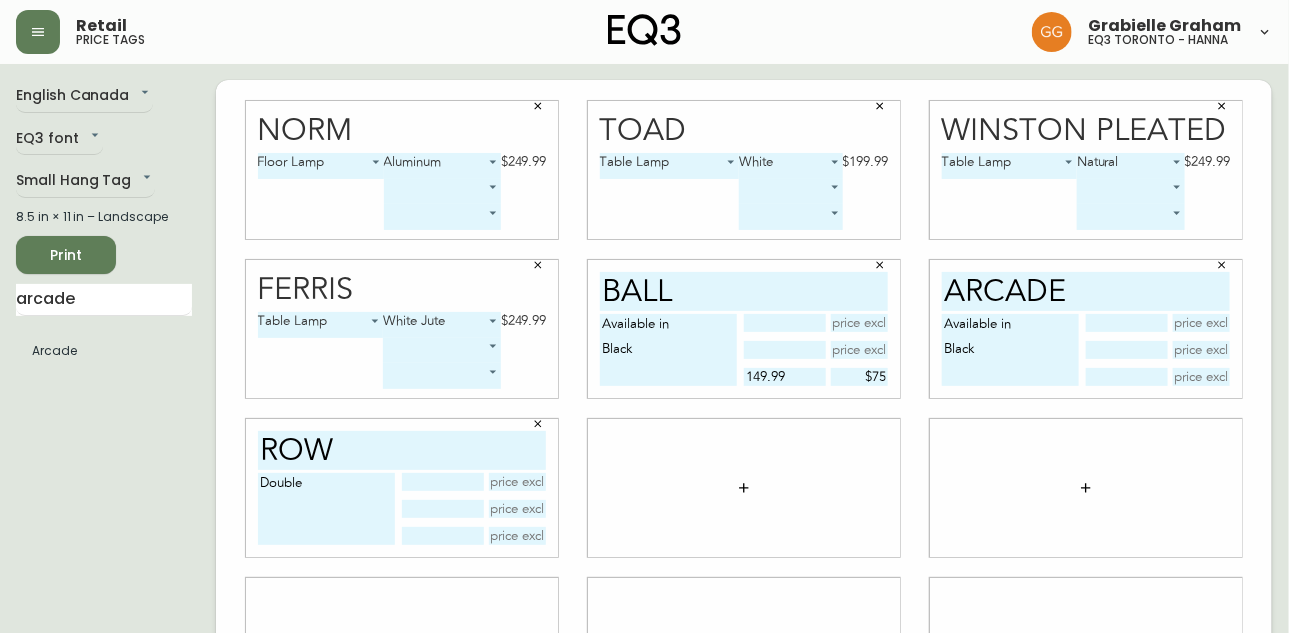 drag, startPoint x: 352, startPoint y: 496, endPoint x: 181, endPoint y: 492, distance: 171.04678 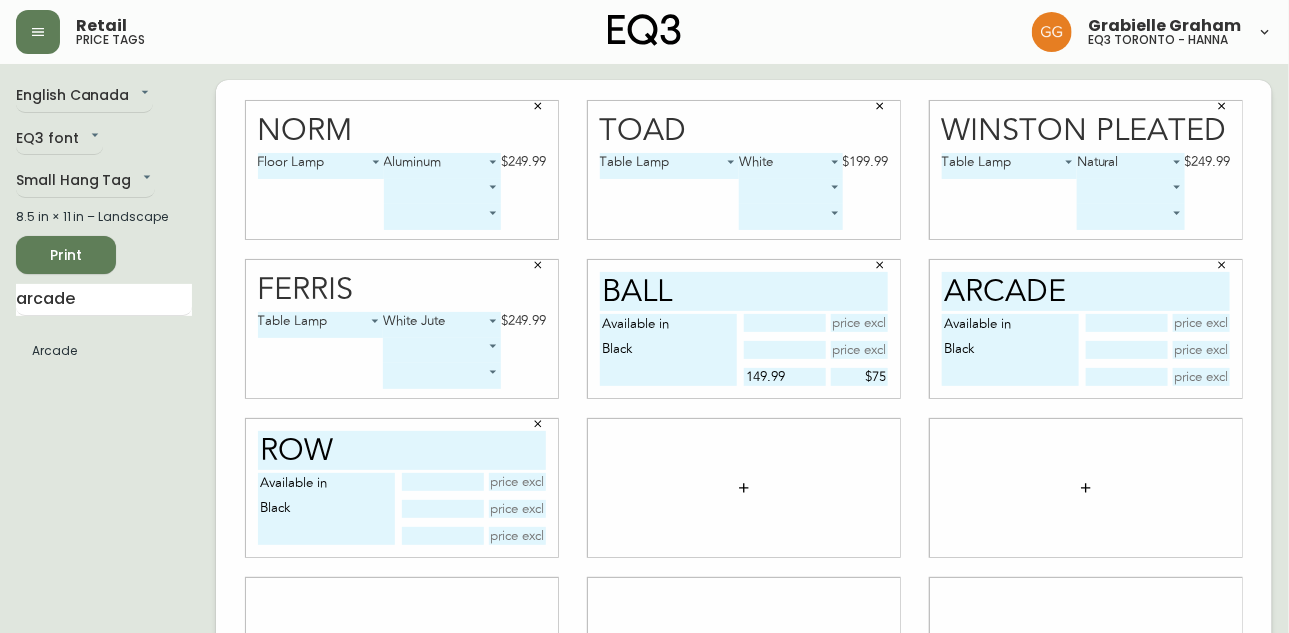 type on "Available in
Black" 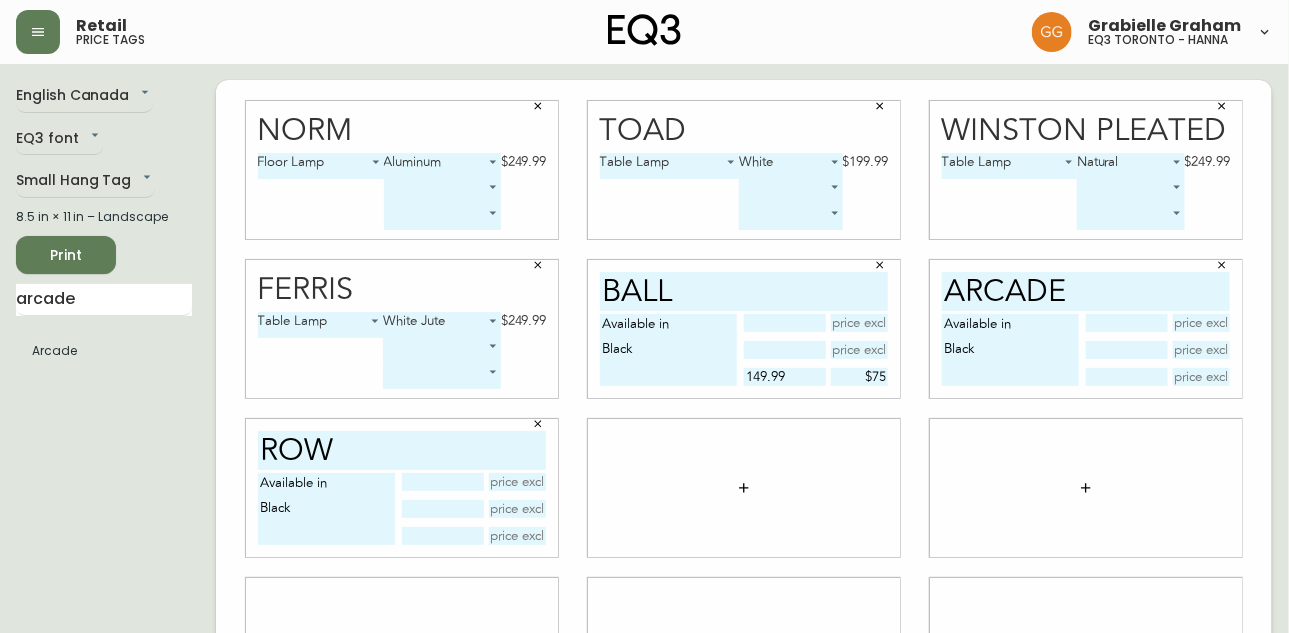 click at bounding box center (518, 536) 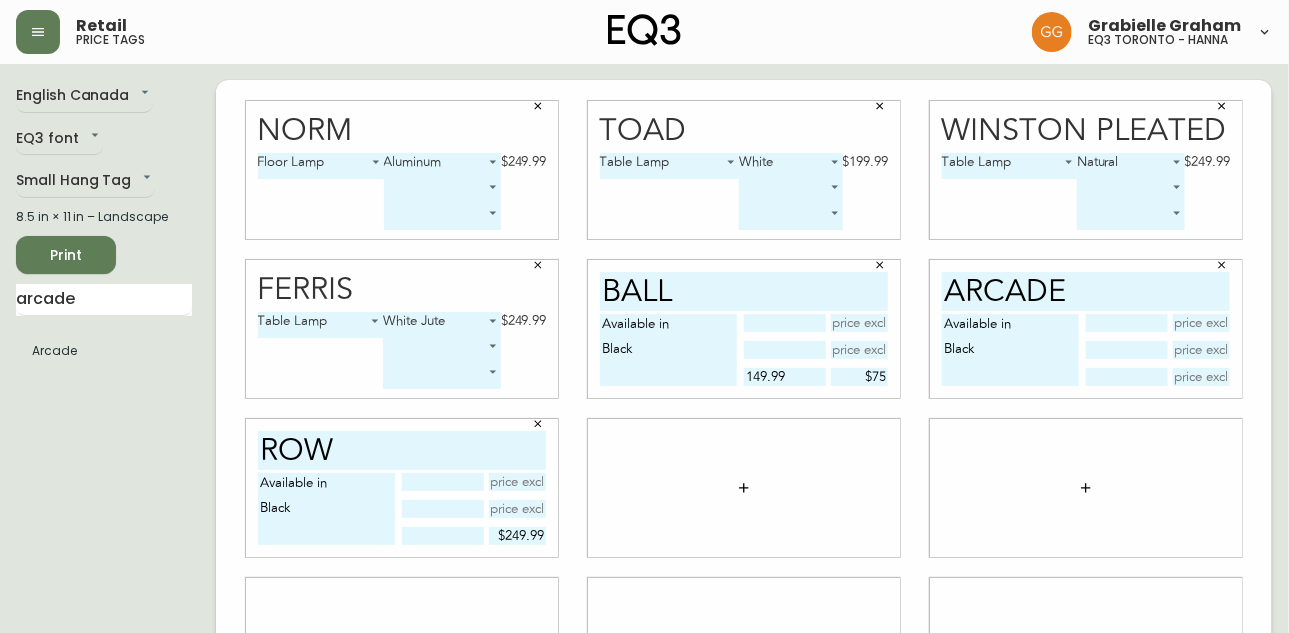 type on "$249.99" 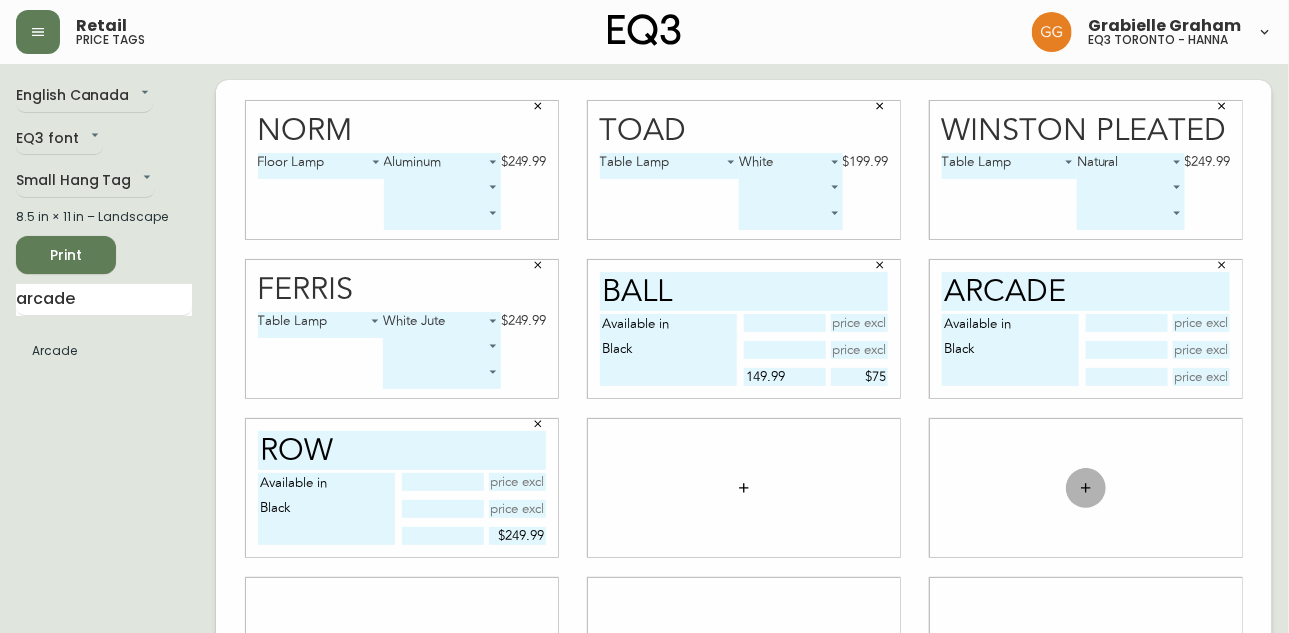 click 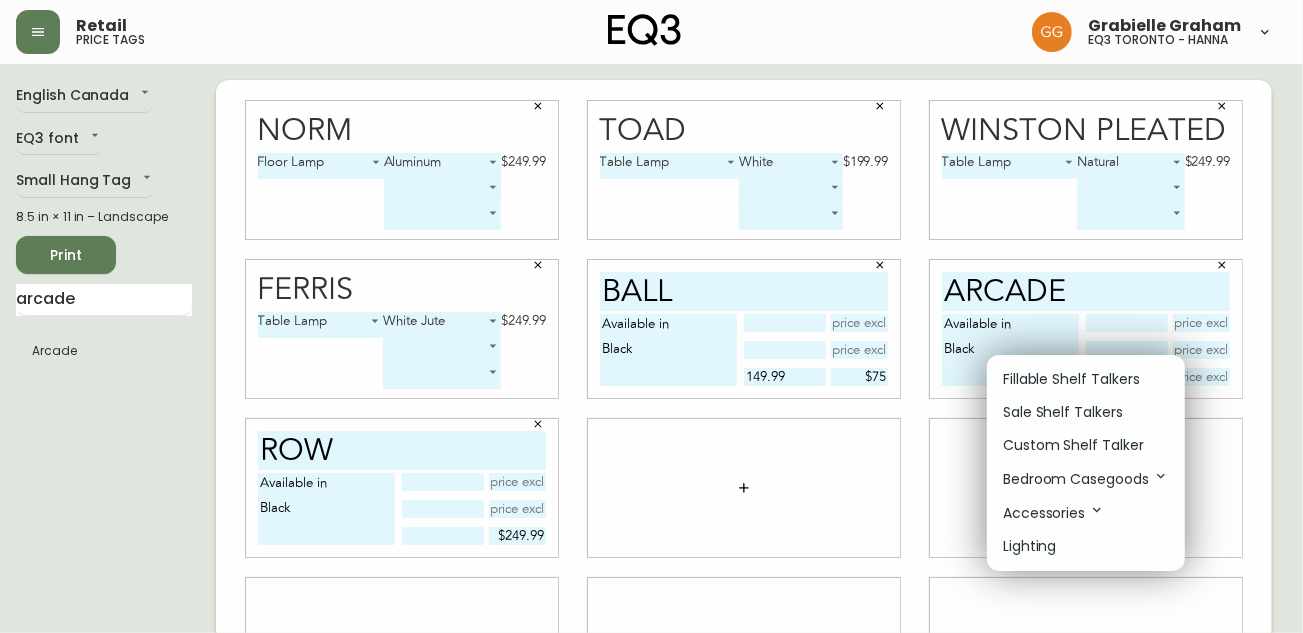 click at bounding box center [651, 316] 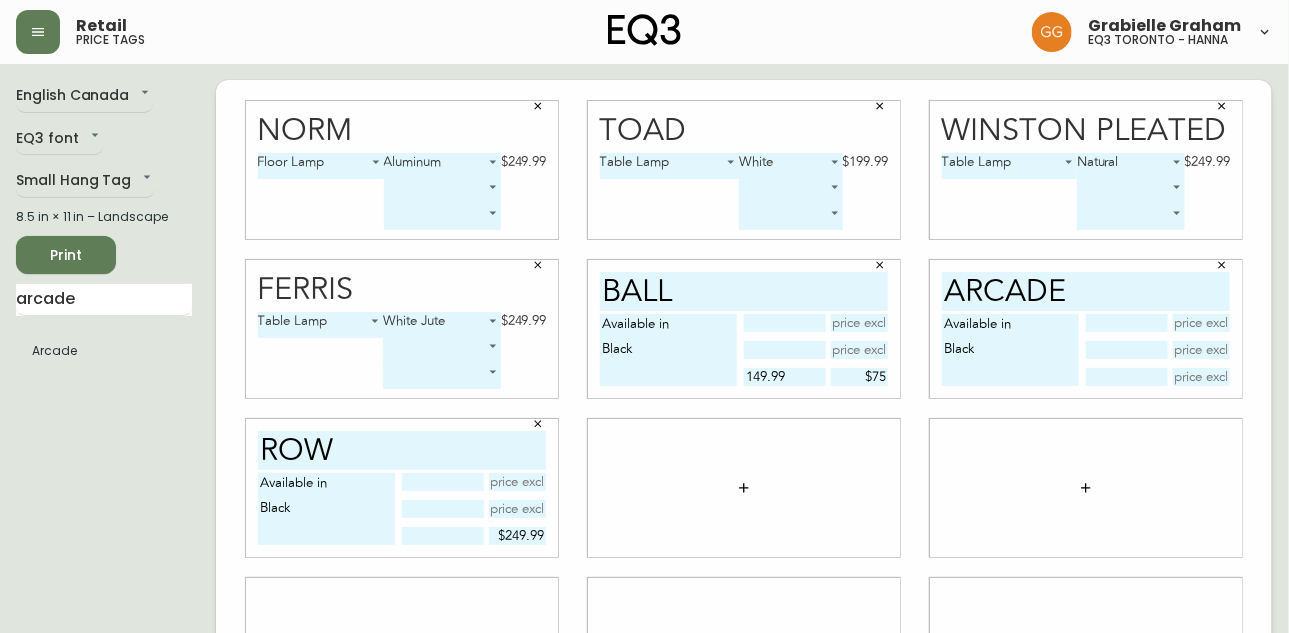 click on "arcade" at bounding box center (104, 300) 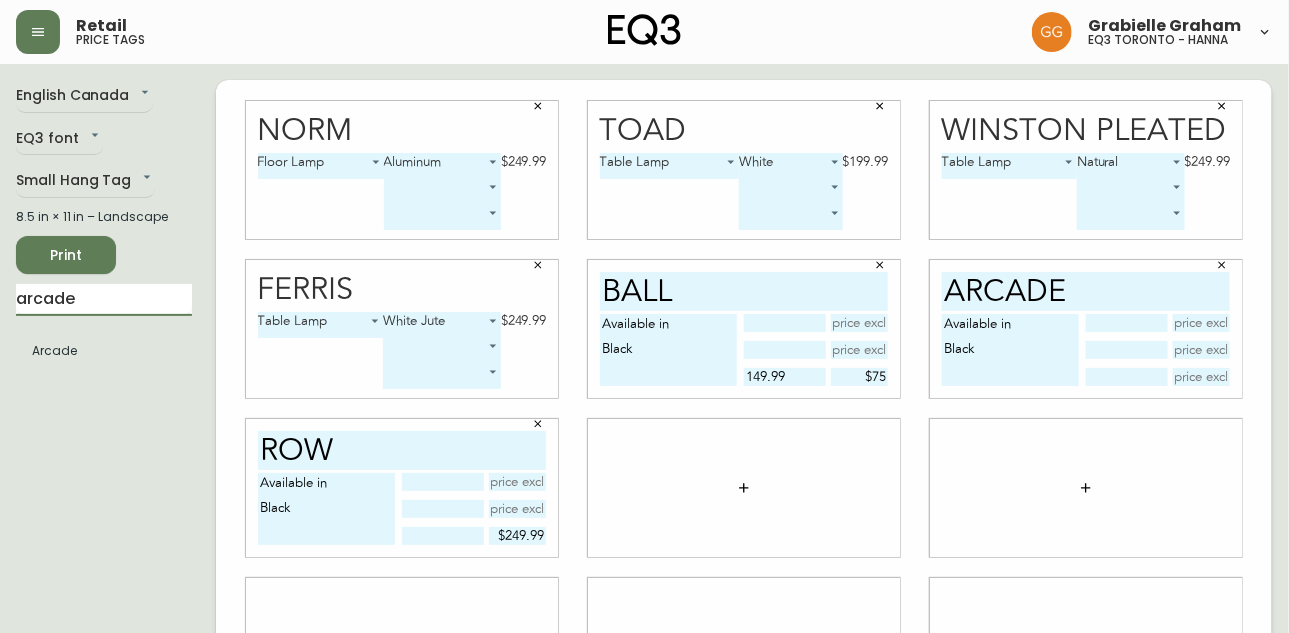 drag, startPoint x: 137, startPoint y: 297, endPoint x: -54, endPoint y: 286, distance: 191.3165 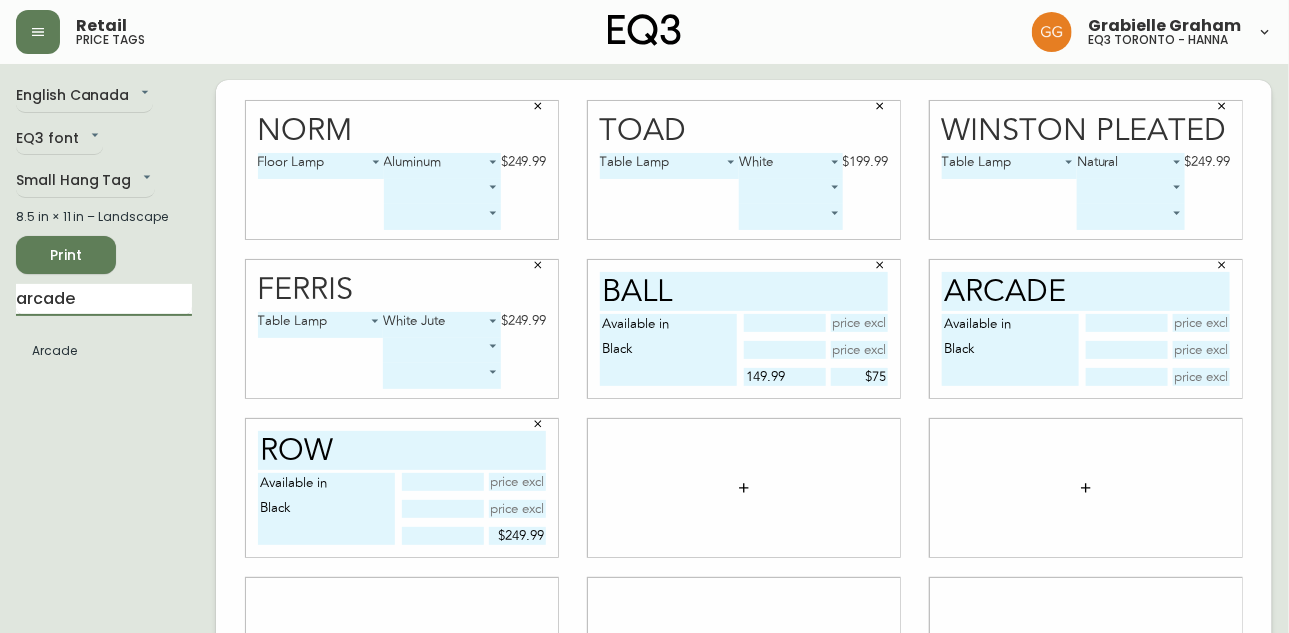click on "Retail price tags [FIRST] [LAST] eq3 [CITY] - hanna   English Canada en_CA EQ3 font EQ3 Small Hang Tag small 8.5 in × 11 in – Landscape Print arcade Arcade Norm Floor Lamp 0 Aluminum 0   $249.99 ​ ​ Toad Table Lamp 0 White 0   $199.99 ​ ​ Winston Pleated Table Lamp 0 Natural 0   $249.99 ​ ​ Ferris Table Lamp 0 White Jute 0   $249.99 ​ ​ ball Available in
Black 149.99 $75 arcade Available in
Black row Available in
Black $249.99" at bounding box center (644, 448) 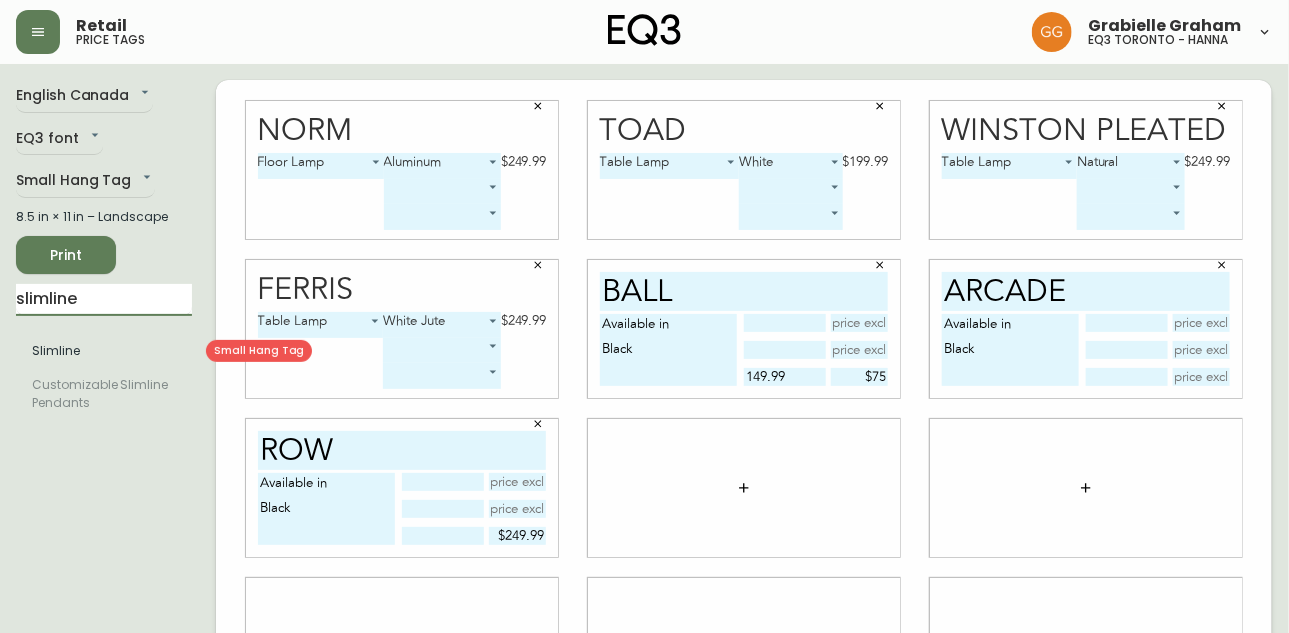 type on "slimline" 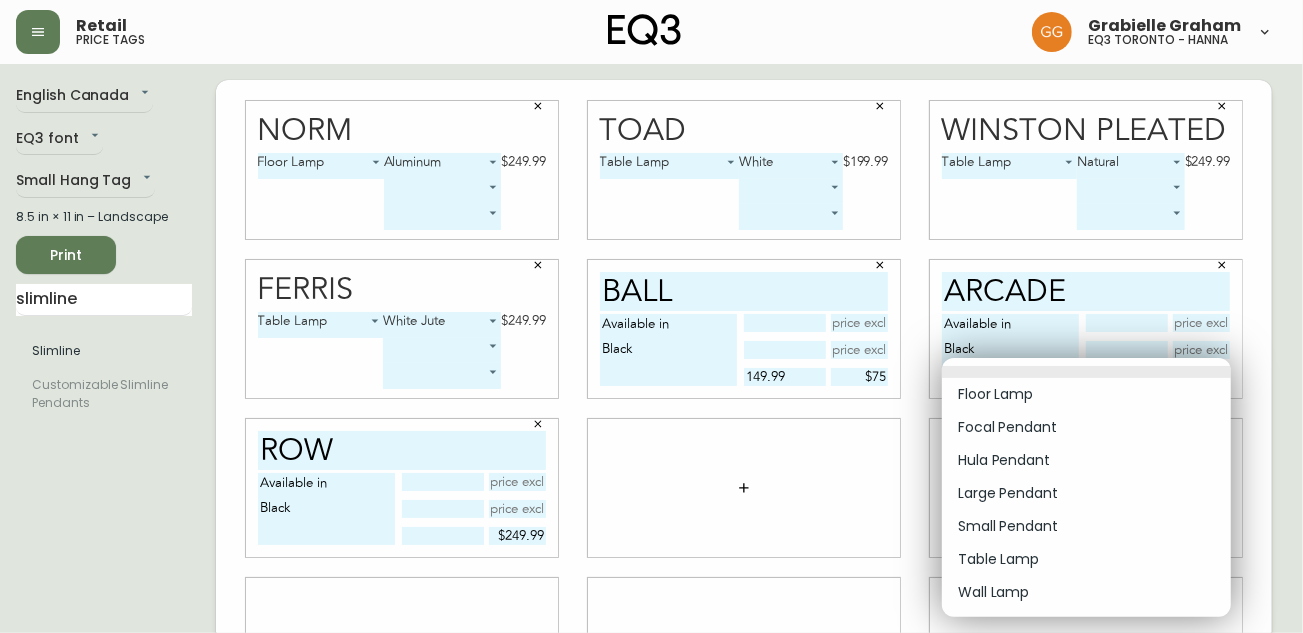 click on "Retail price tags [FIRST] [LAST] eq3 [CITY] - hanna   English Canada en_CA EQ3 font EQ3 Small Hang Tag small 8.5 in × 11 in – Landscape Print slimline Slimline Customizable Slimline Pendants Norm Floor Lamp 0 Aluminum 0   $249.99 ​ ​ Toad Table Lamp 0 White 0   $199.99 ​ ​ Winston Pleated Table Lamp 0 Natural 0   $249.99 ​ ​ Ferris Table Lamp 0 White Jute 0   $249.99 ​ ​ ball Available in
Black 149.99 $75 arcade Available in
Black row Available in
Black $249.99 Slimline ​ -1
Floor Lamp Focal Pendant Hula Pendant Large Pendant Small Pendant Table Lamp Wall Lamp" at bounding box center [651, 448] 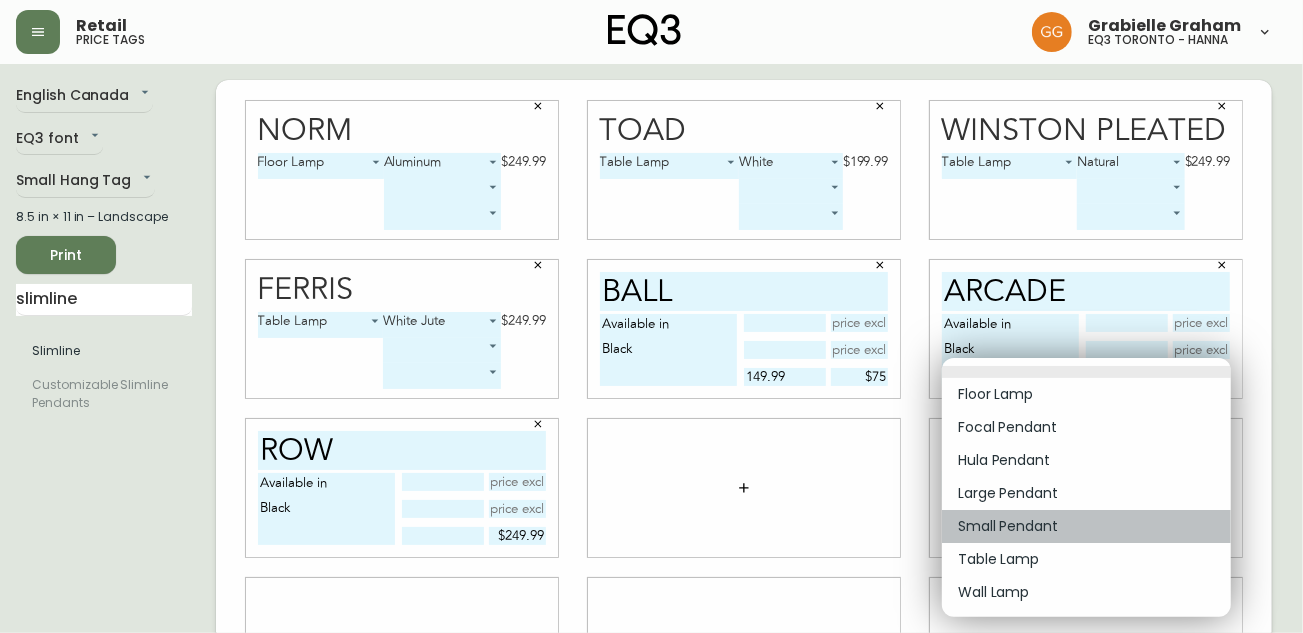 click on "Small Pendant" at bounding box center (1086, 526) 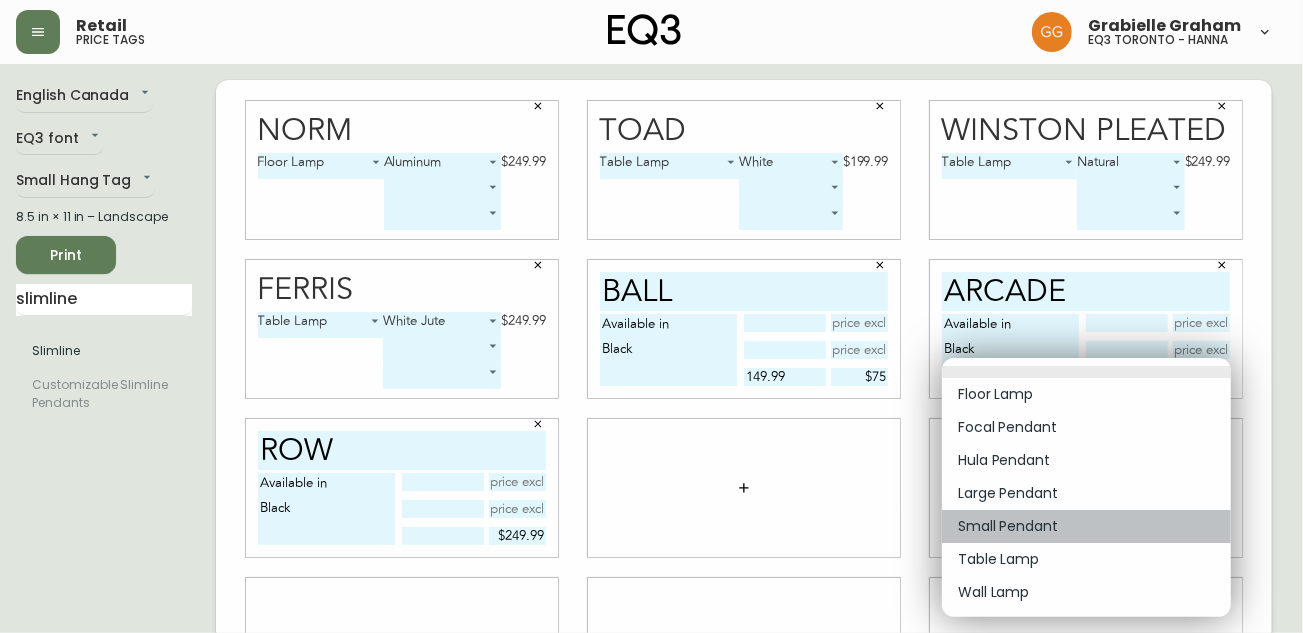 type on "4" 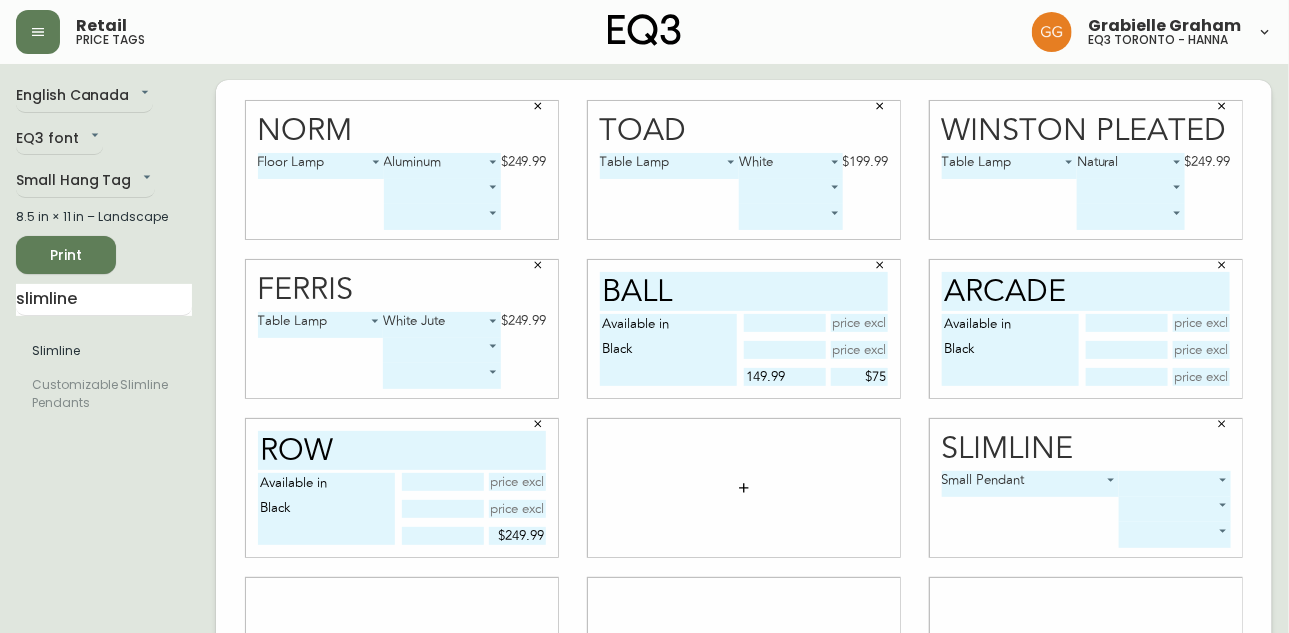 click on "Retail price tags [FIRST] [LAST] eq3 [CITY] - hanna   English Canada en_CA EQ3 font EQ3 Small Hang Tag small 8.5 in × 11 in – Landscape Print slimline Slimline Customizable Slimline Pendants Norm Floor Lamp 0 Aluminum 0   $249.99 ​ ​ Toad Table Lamp 0 White 0   $199.99 ​ ​ Winston Pleated Table Lamp 0 Natural 0   $249.99 ​ ​ Ferris Table Lamp 0 White Jute 0   $249.99 ​ ​ ball Available in
Black 149.99 $75 arcade Available in
Black row Available in
Black $249.99 Slimline Small Pendant 4 ​ ​ ​" at bounding box center (644, 448) 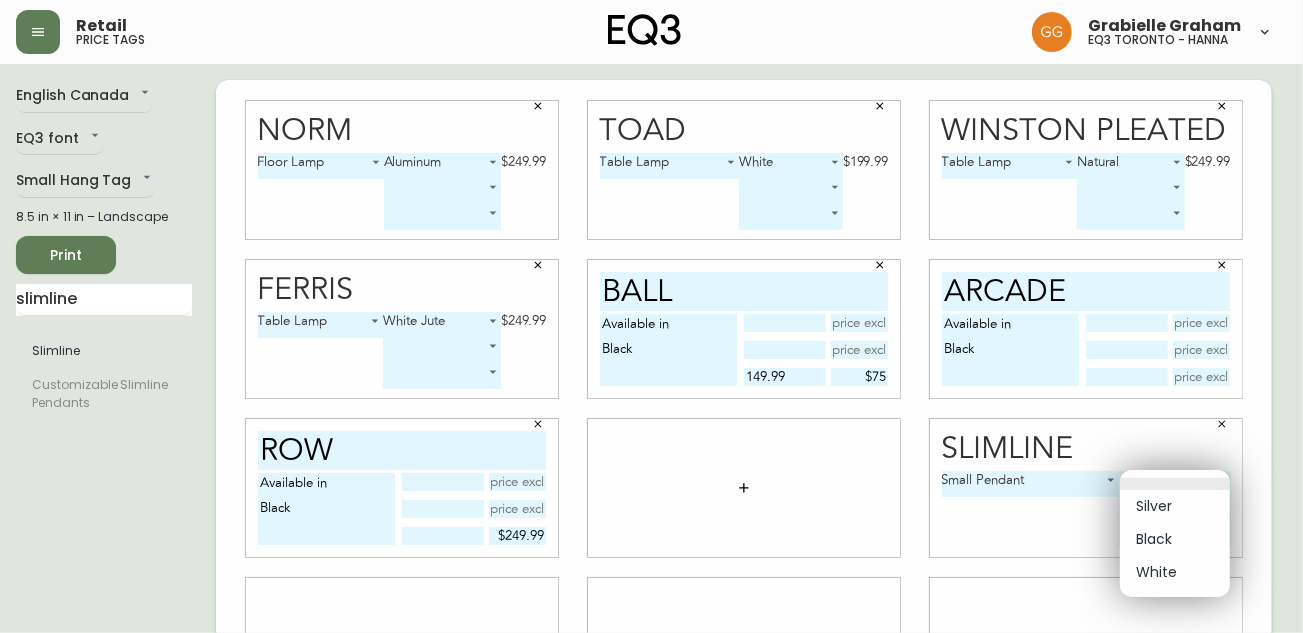 click on "Black" at bounding box center [1175, 539] 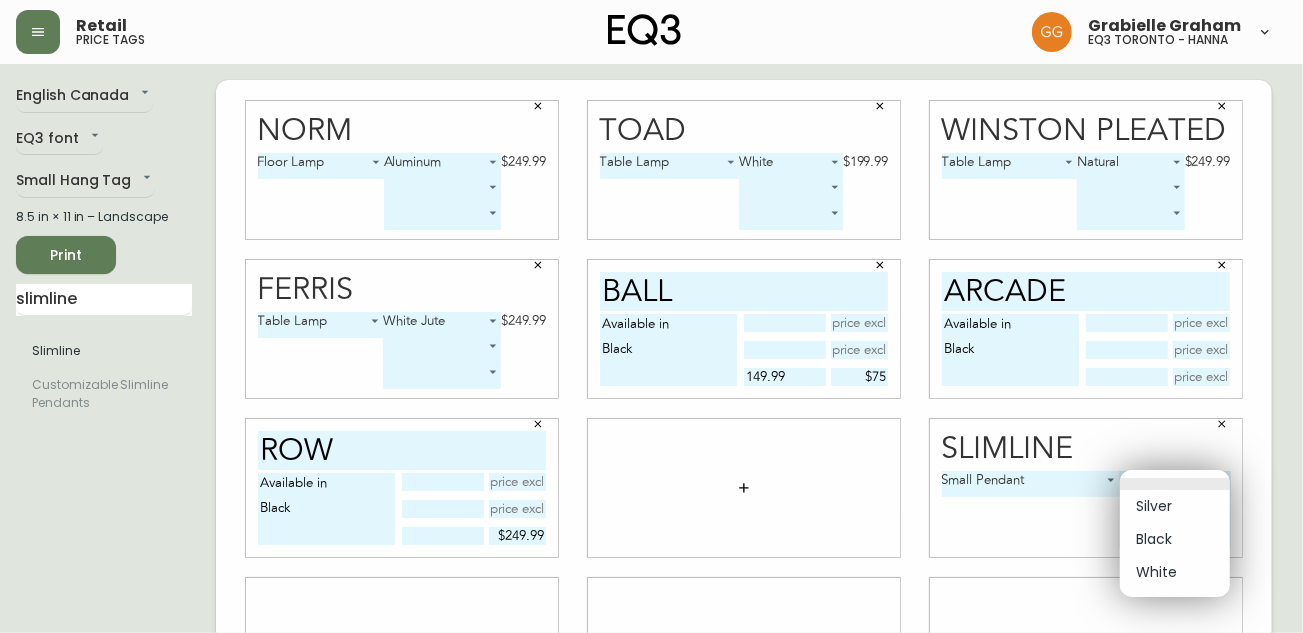 type on "1" 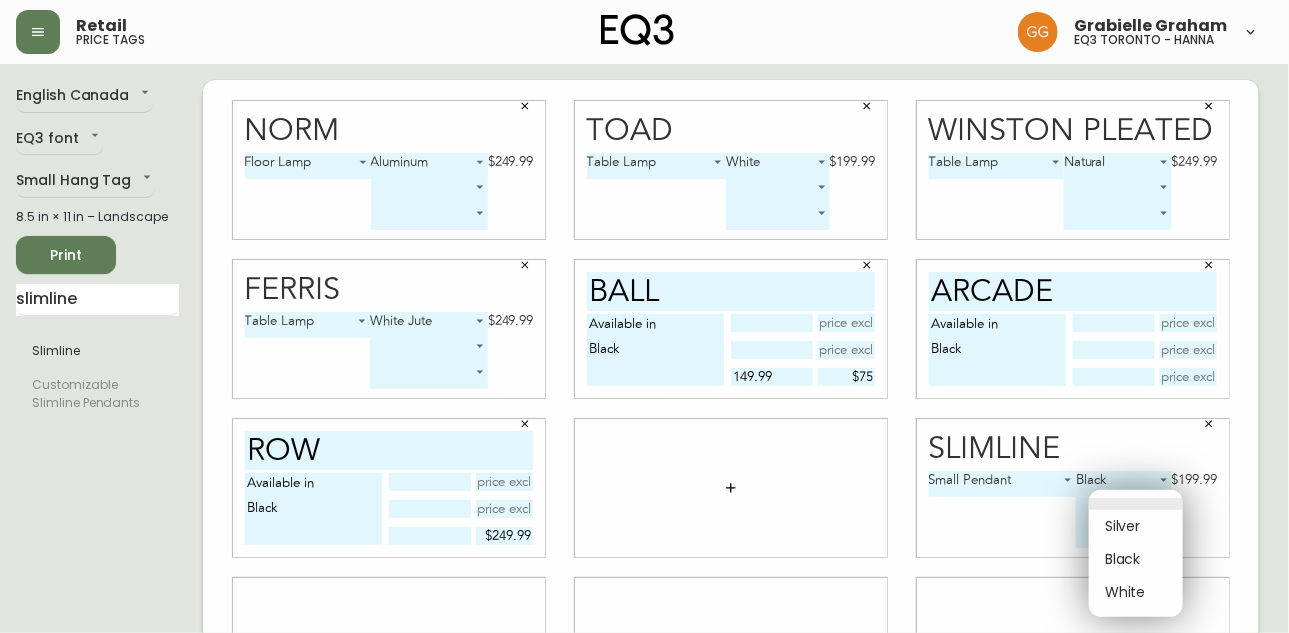 click on "Retail price tags [FIRST] [LAST] eq3 [CITY] - hanna   English Canada en_CA EQ3 font EQ3 Small Hang Tag small 8.5 in × 11 in – Landscape Print slimline Slimline Customizable Slimline Pendants Norm Floor Lamp 0 Aluminum 0   $249.99 ​ ​ Toad Table Lamp 0 White 0   $199.99 ​ ​ Winston Pleated Table Lamp 0 Natural 0   $249.99 ​ ​ Ferris Table Lamp 0 White Jute 0   $249.99 ​ ​ ball Available in
Black 149.99 $75 arcade Available in
Black row Available in
Black $249.99 Slimline Small Pendant 4 Black 1   $199.99 ​ ​
Silver Black White" at bounding box center [644, 448] 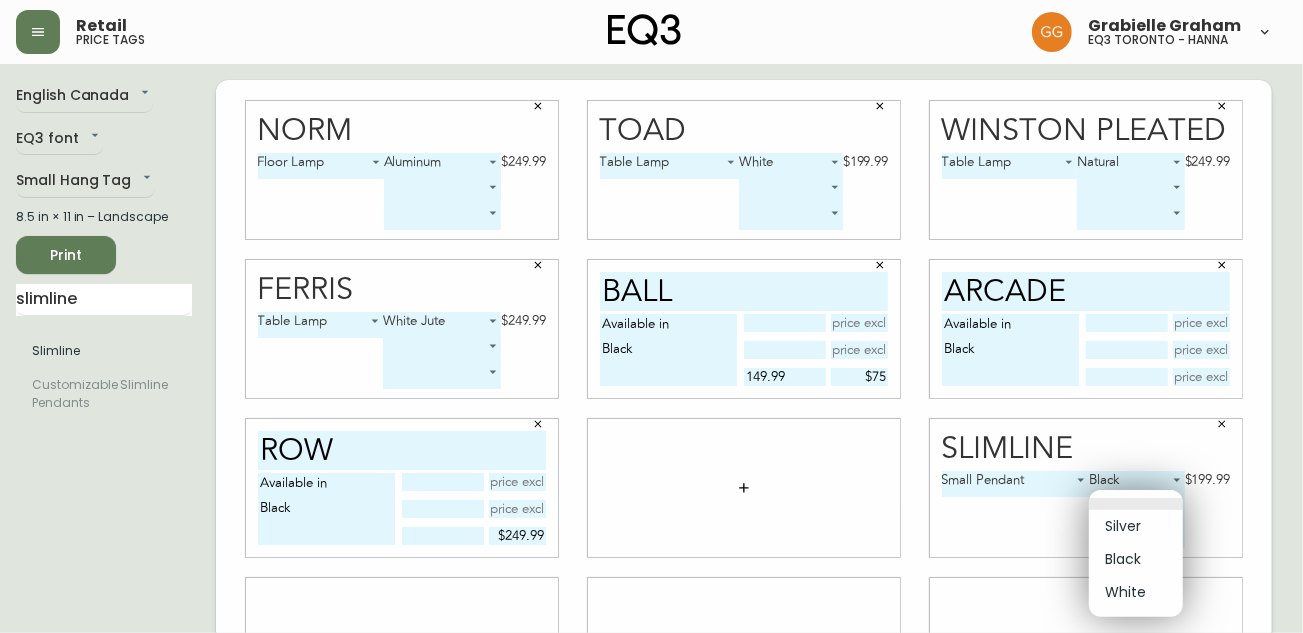 click at bounding box center (651, 316) 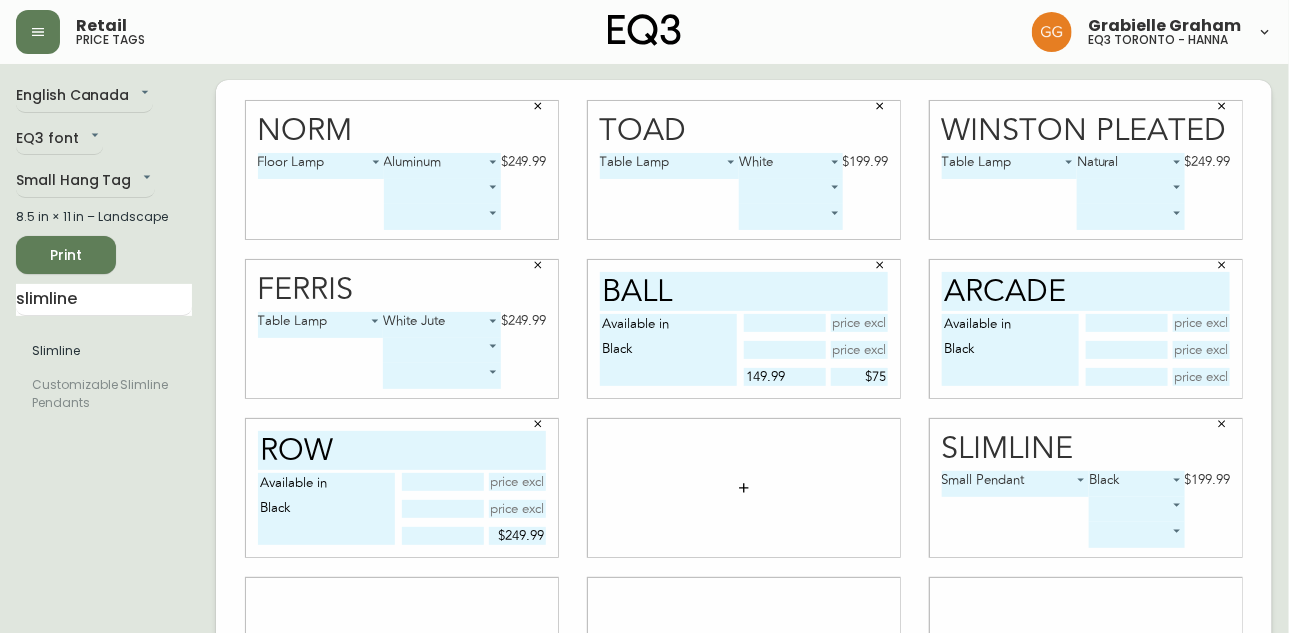 click 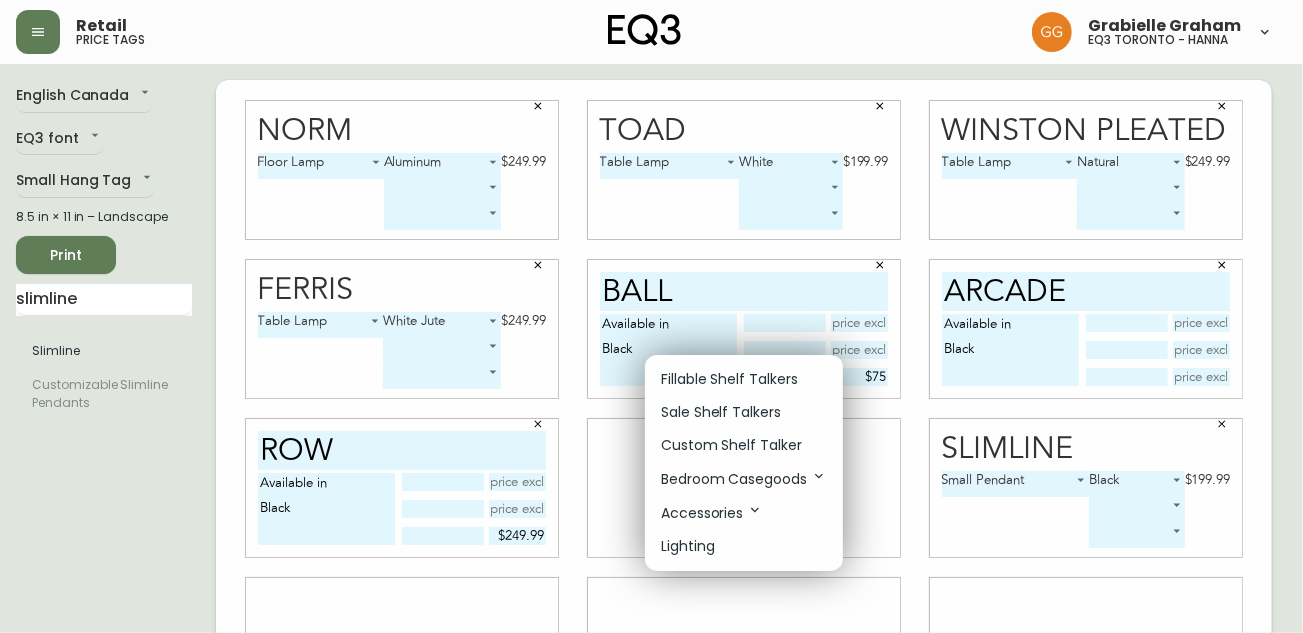 click on "Fillable Shelf Talkers" at bounding box center [729, 379] 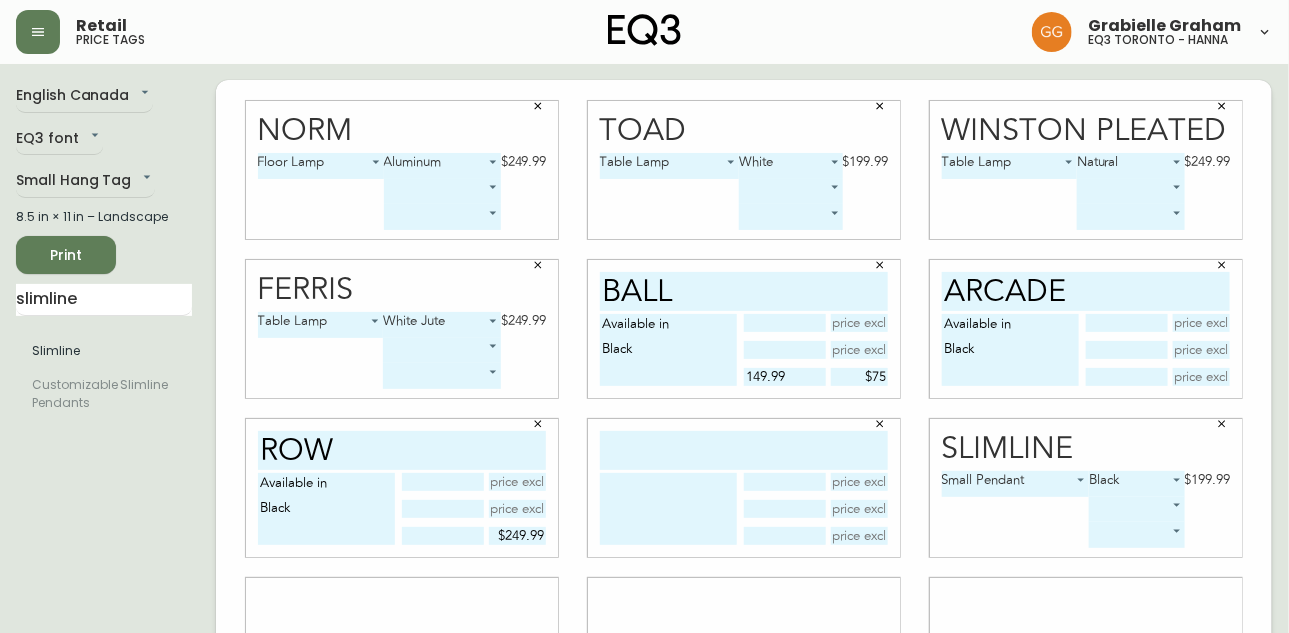 click at bounding box center [744, 450] 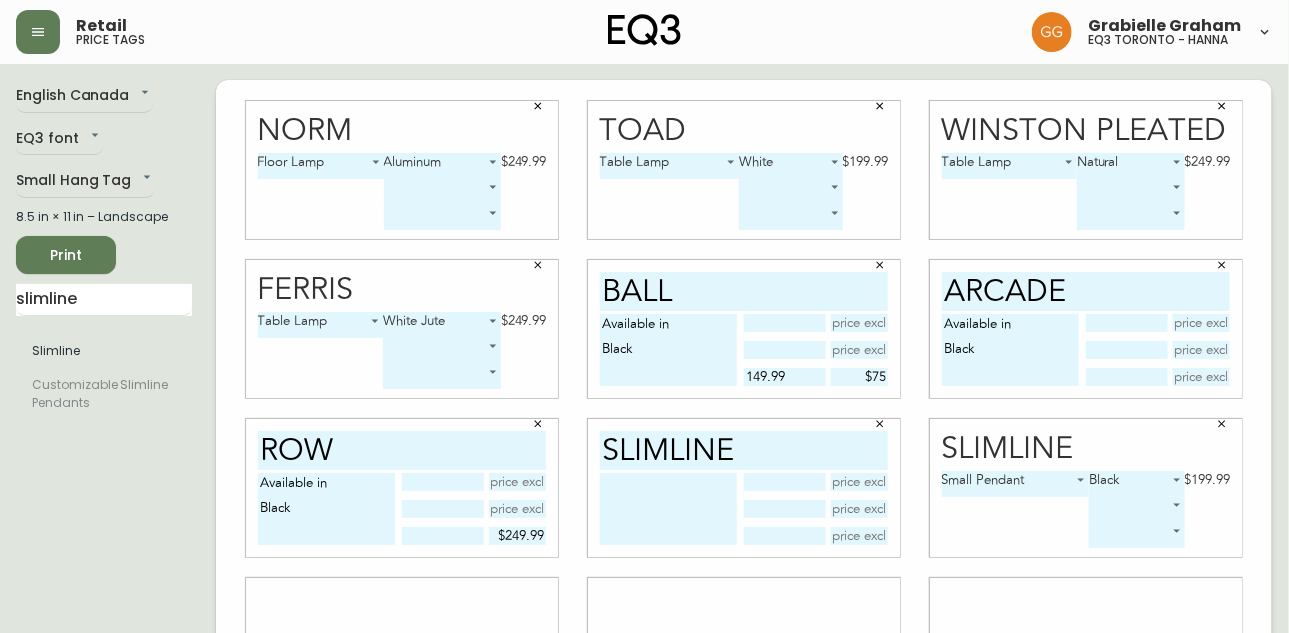 type on "slimline" 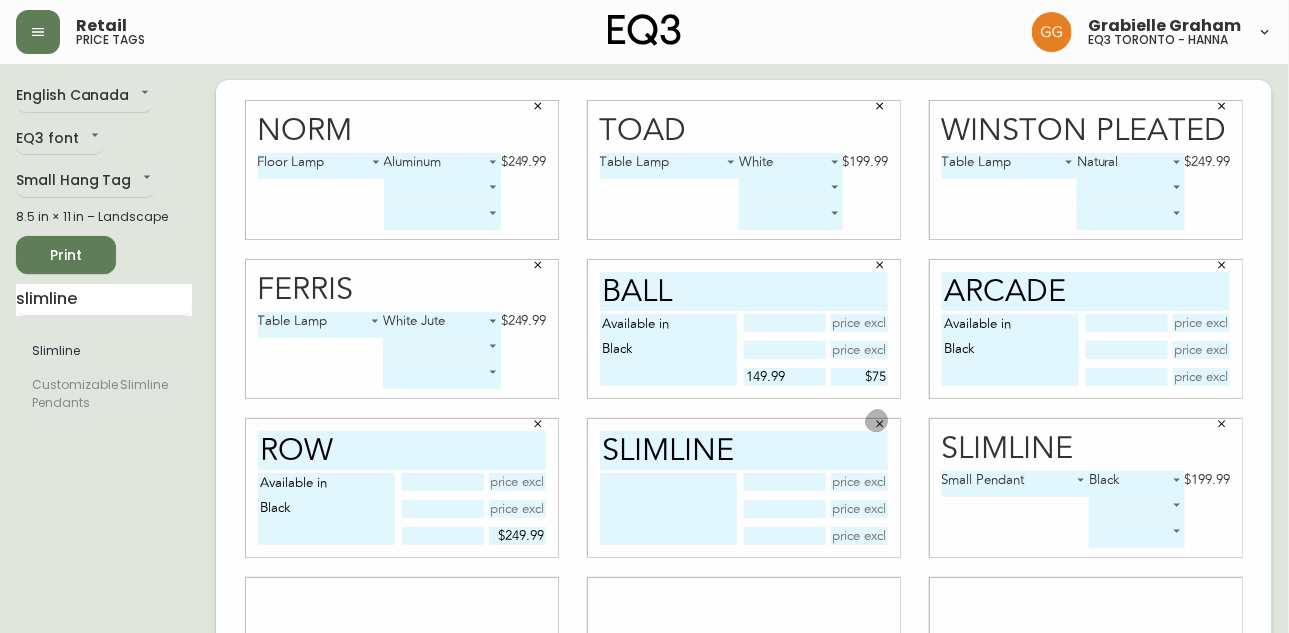 click 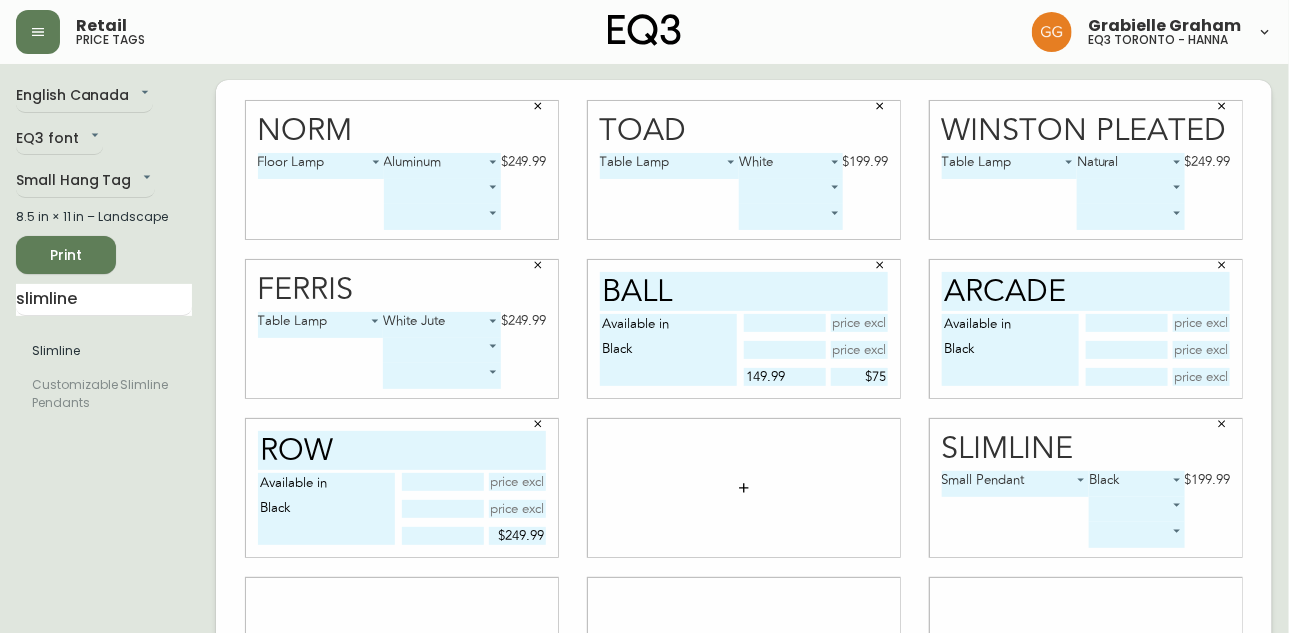 click 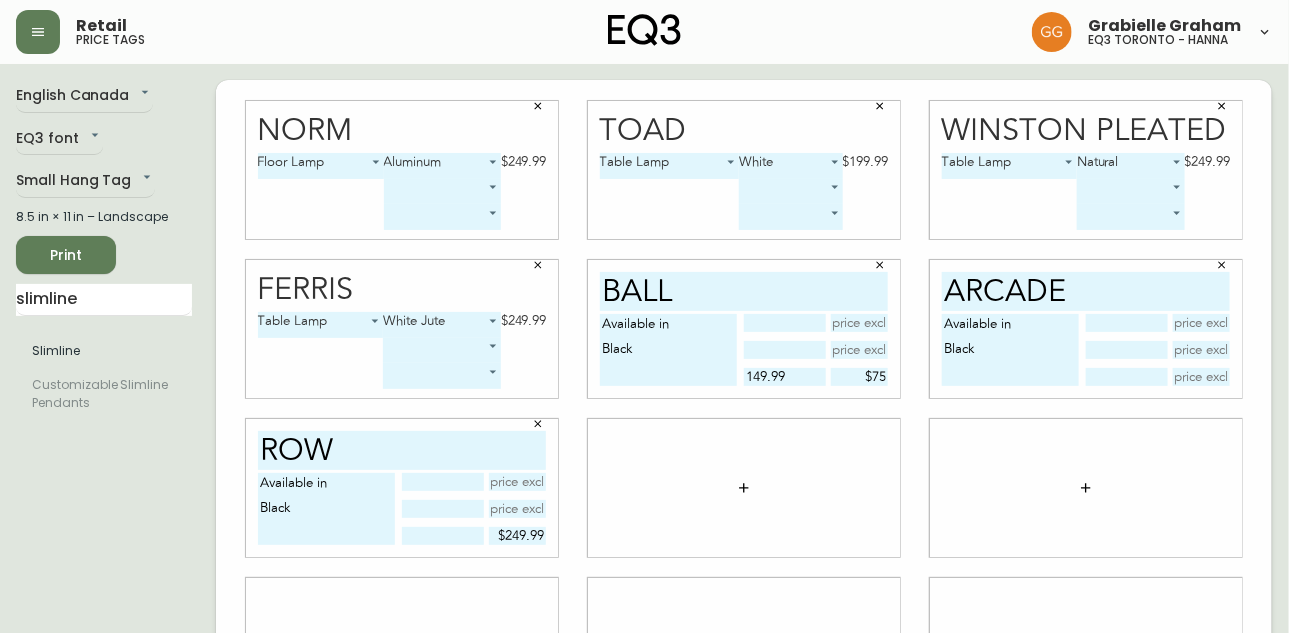 click 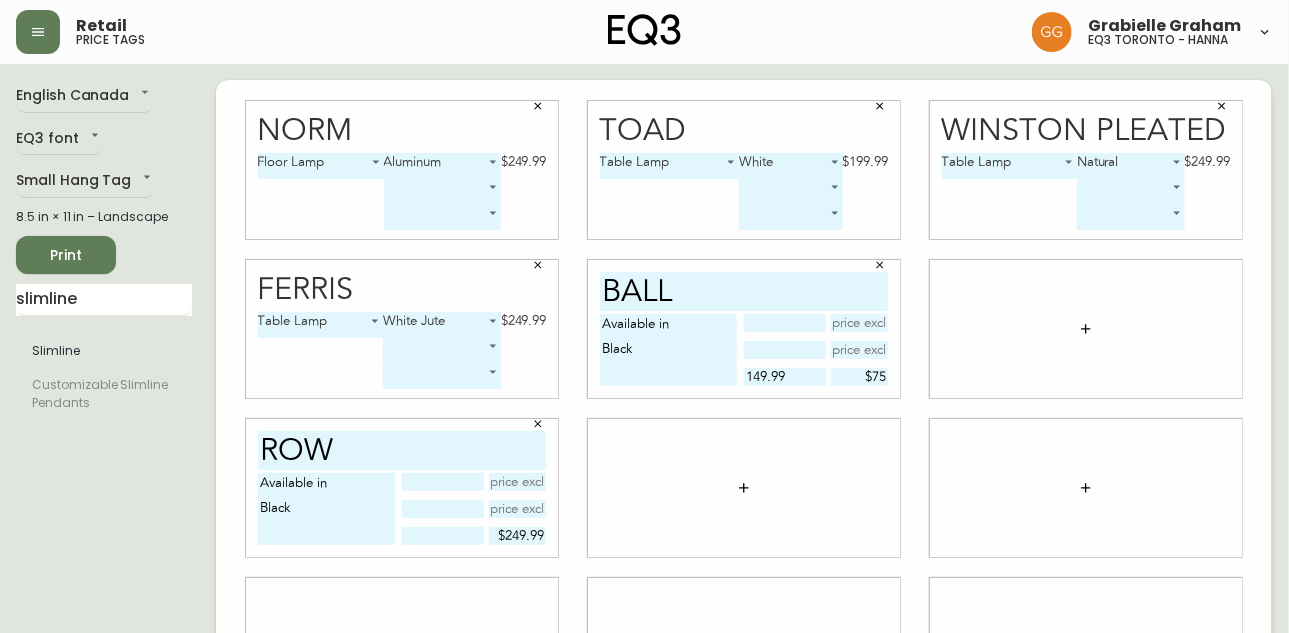 click 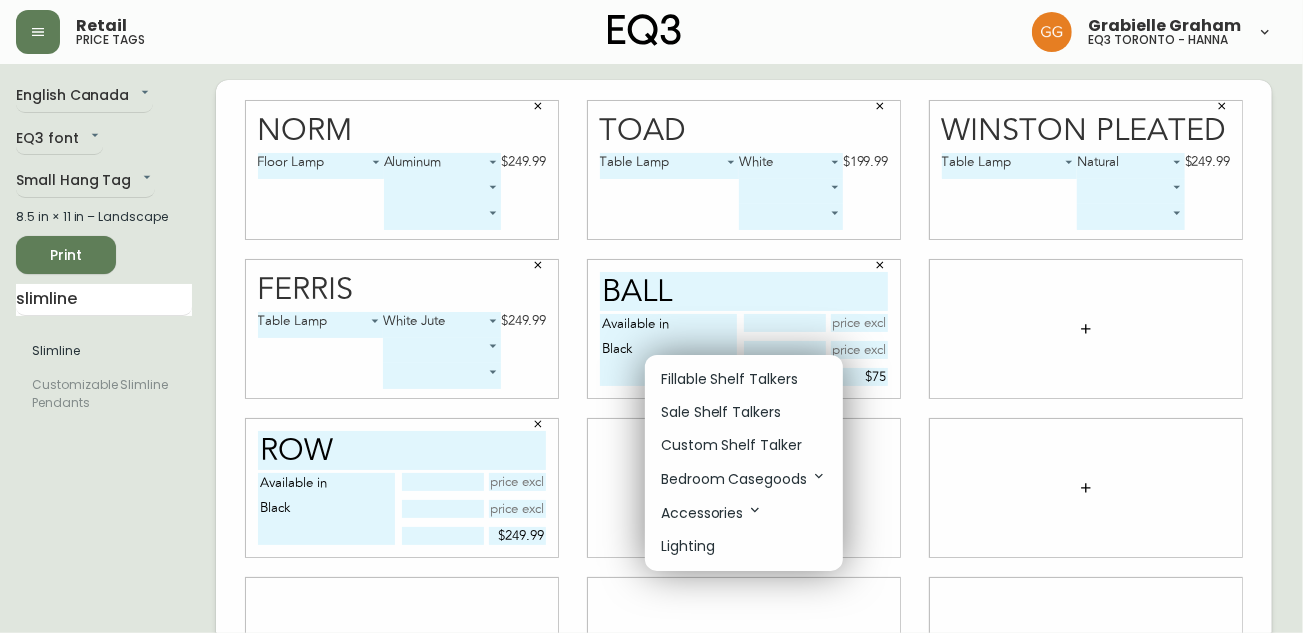 click at bounding box center [651, 316] 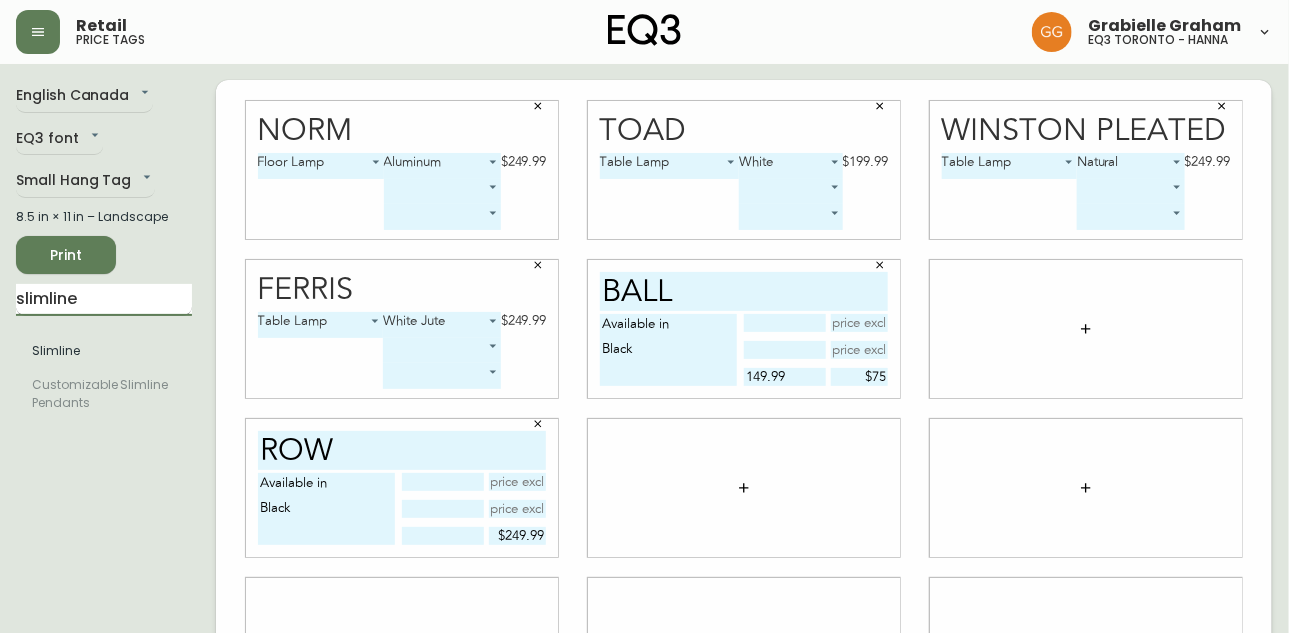 drag, startPoint x: 88, startPoint y: 303, endPoint x: 17, endPoint y: 302, distance: 71.00704 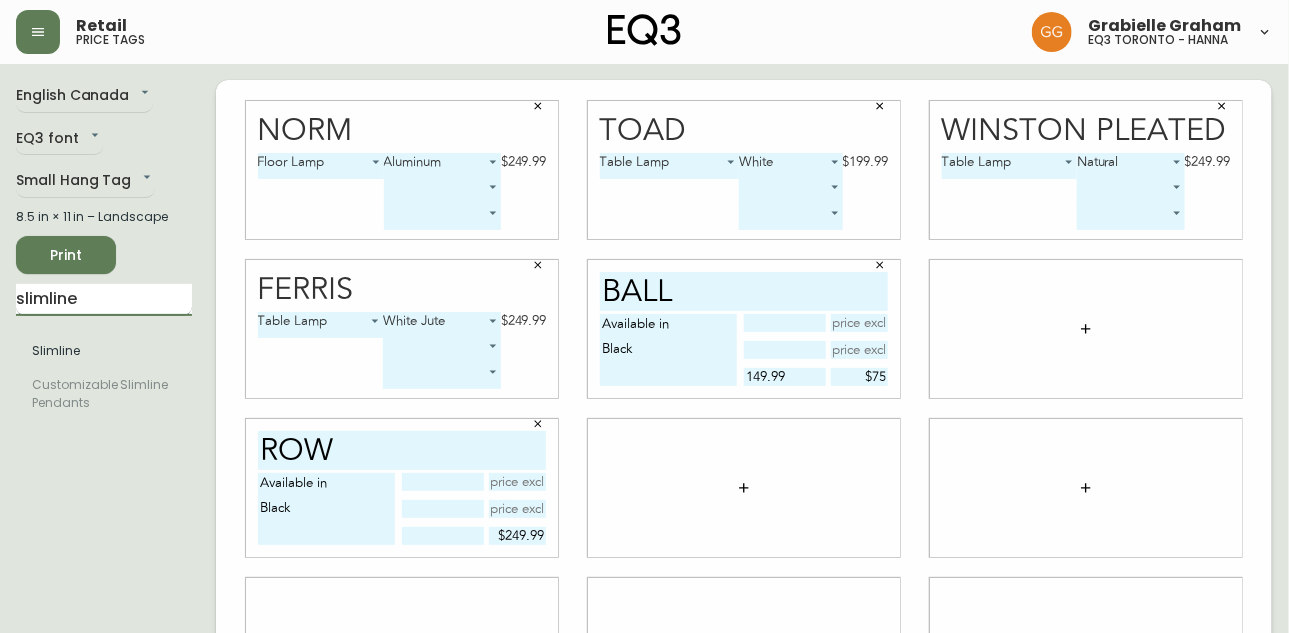 click on "slimline" at bounding box center [104, 300] 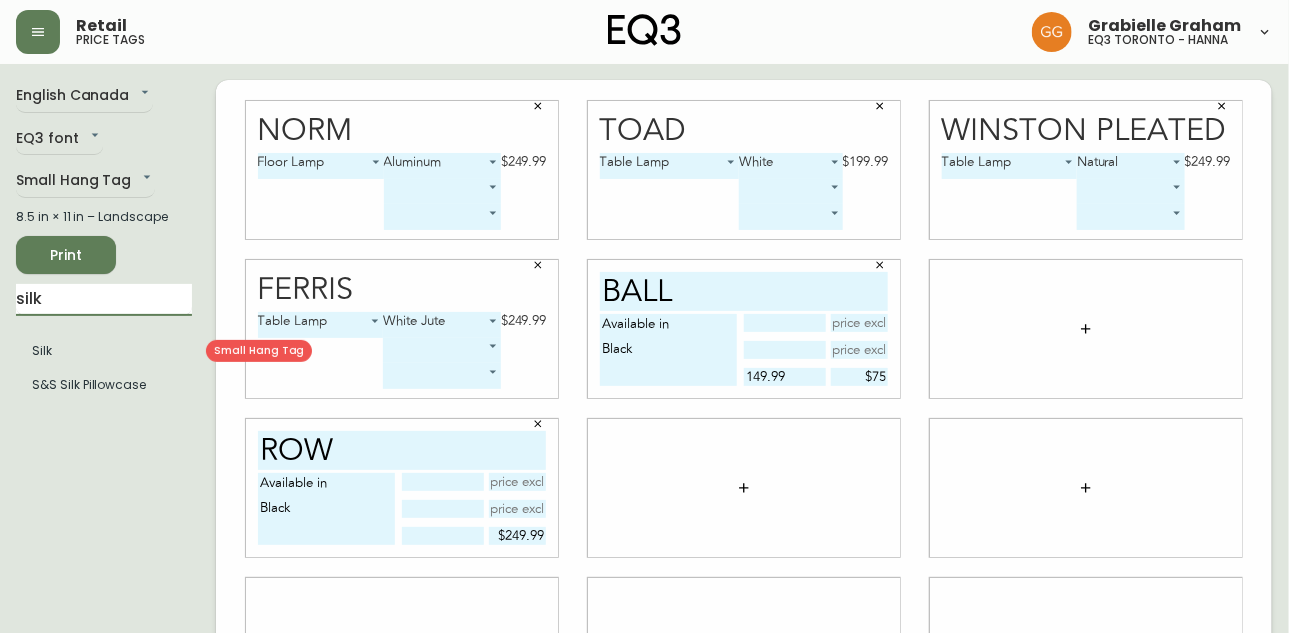 type on "silk" 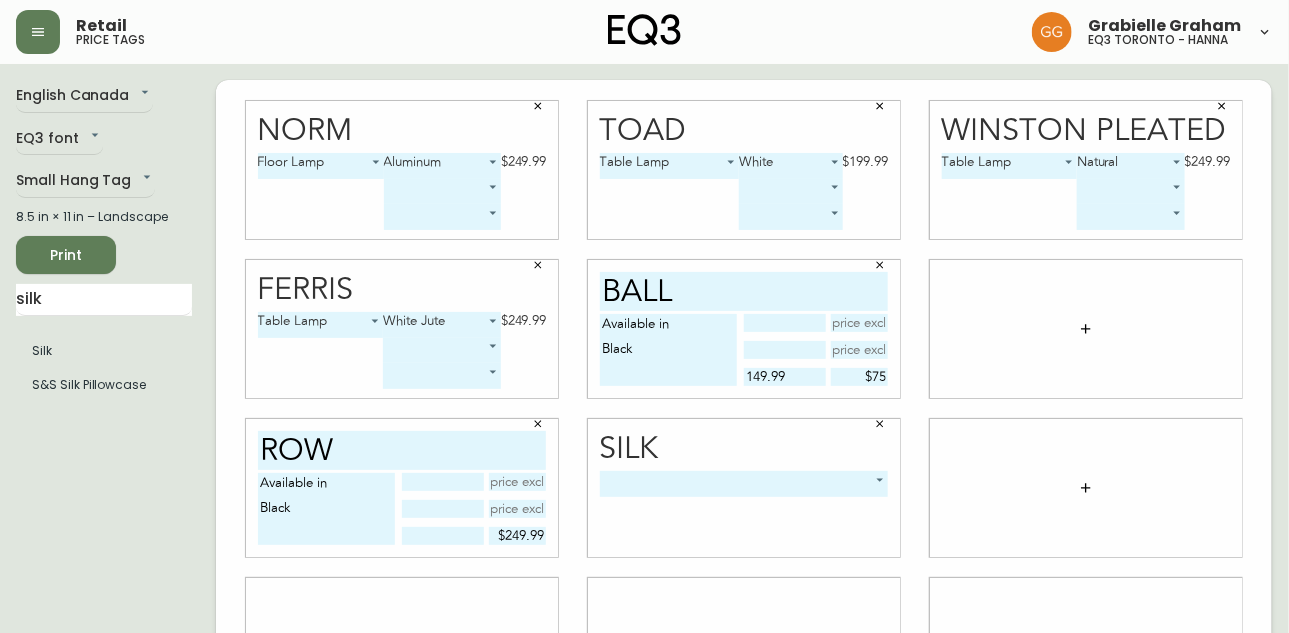 click at bounding box center [1086, 329] 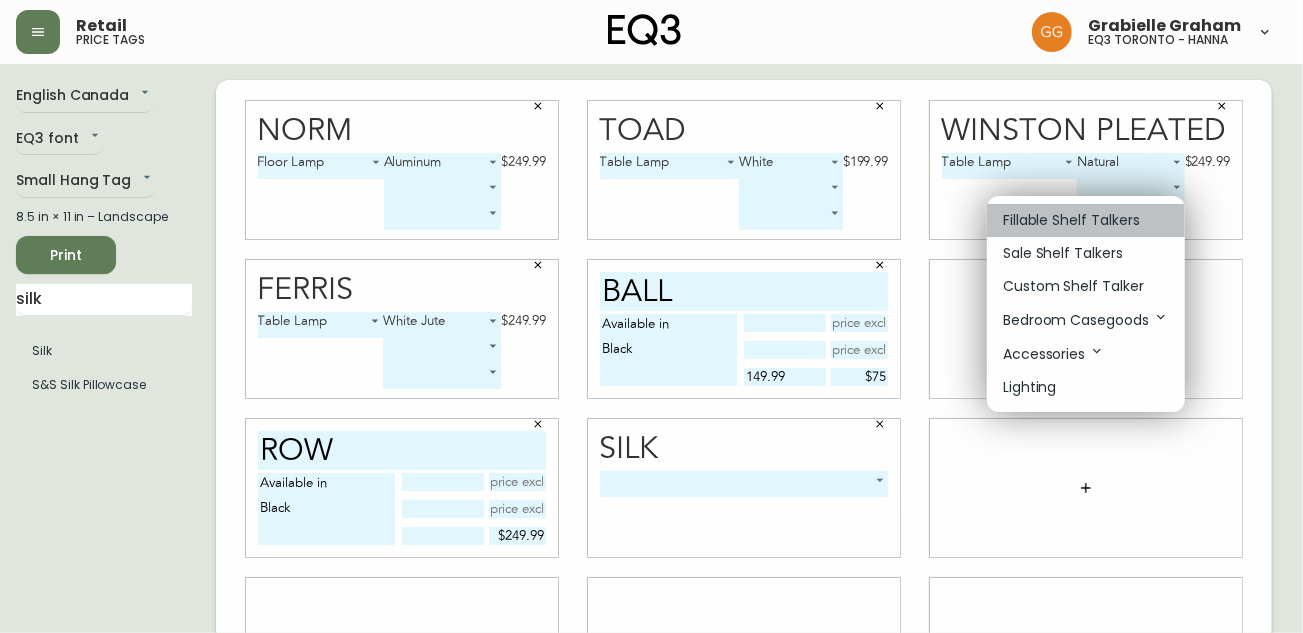 click on "Fillable Shelf Talkers" at bounding box center (1071, 220) 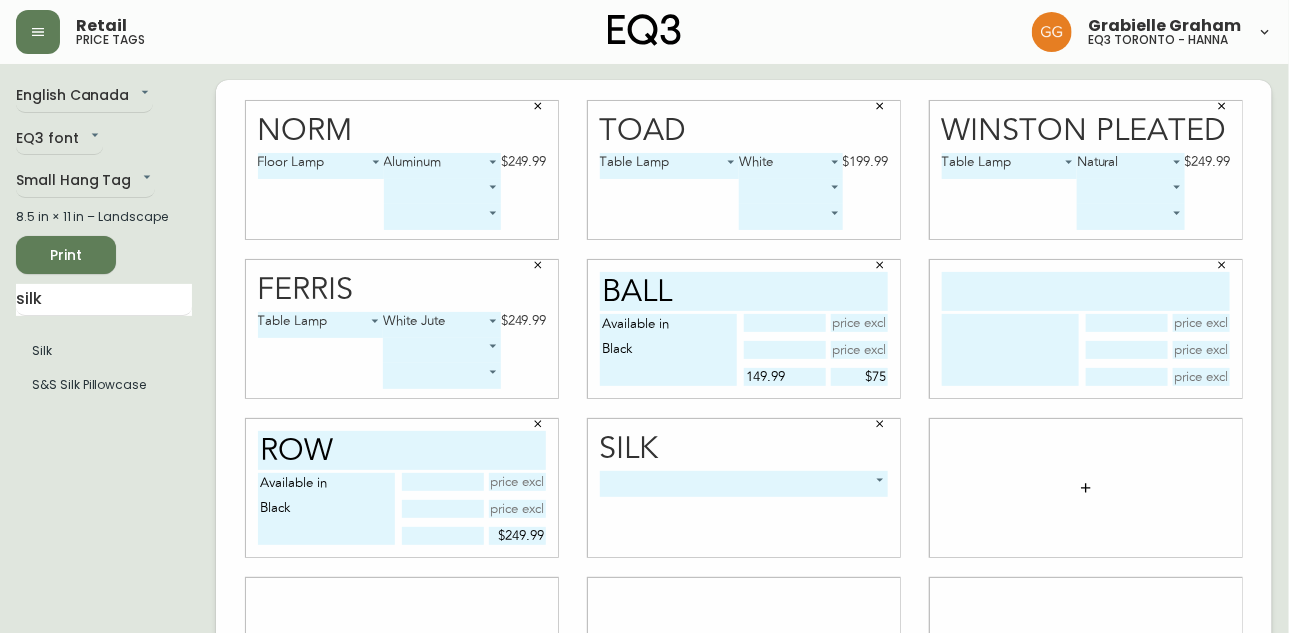 click at bounding box center (1086, 291) 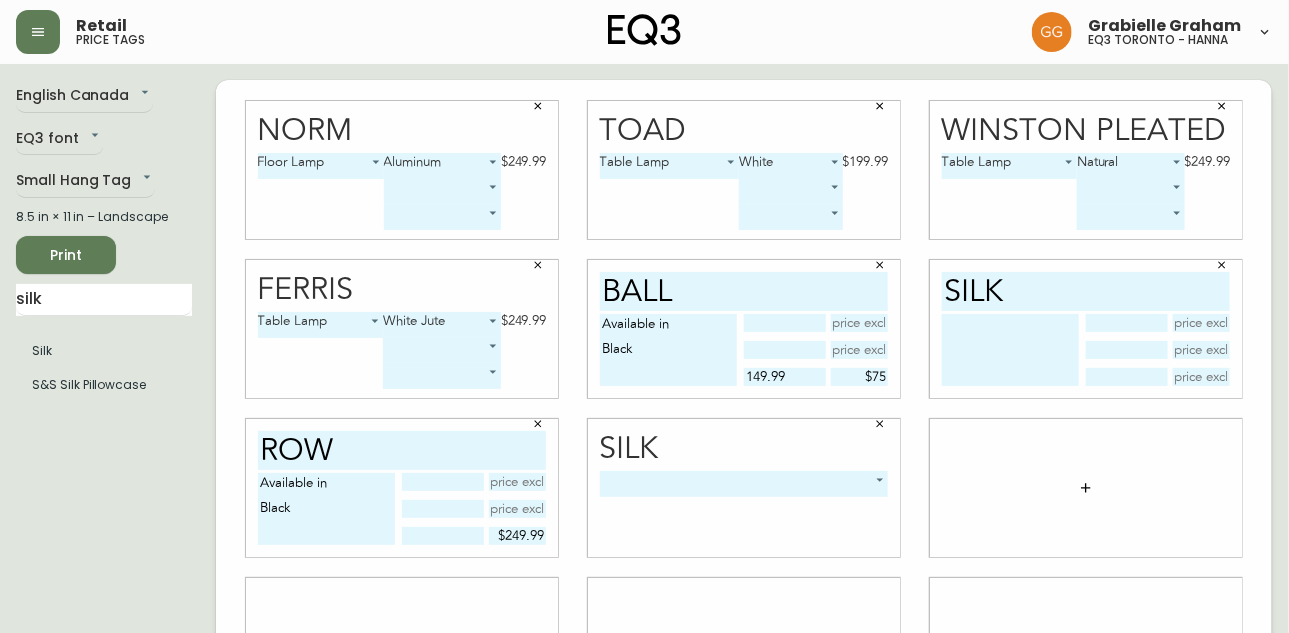 type on "silk" 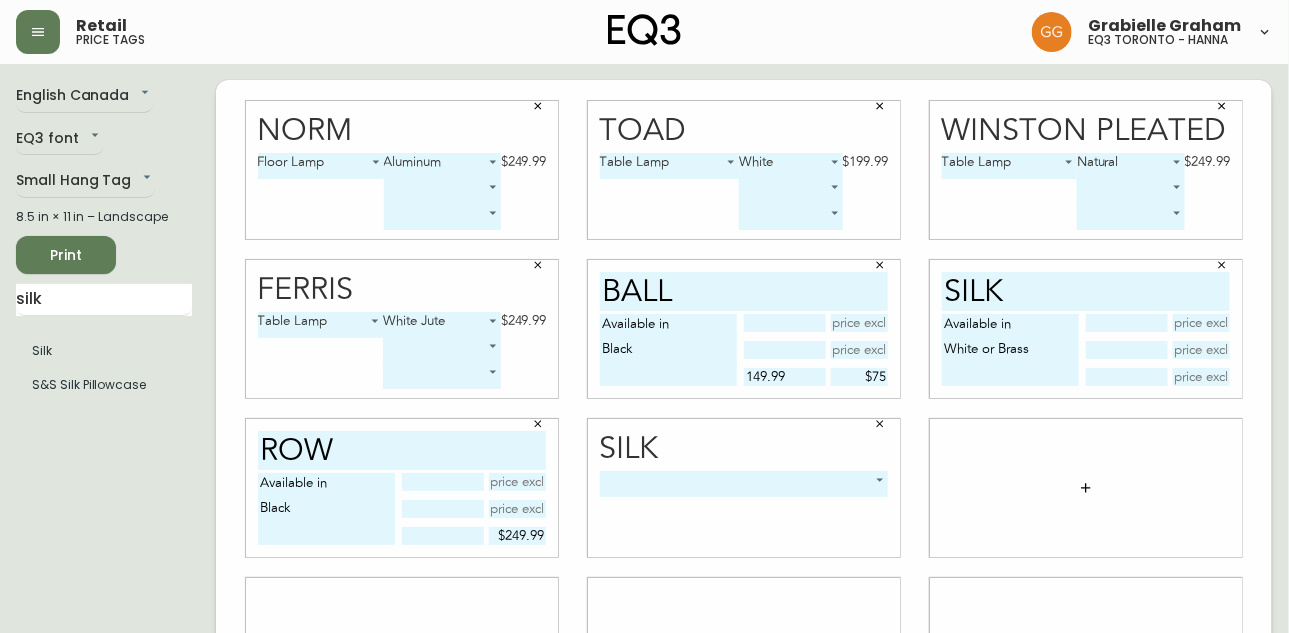 type on "Available in
White or Brass" 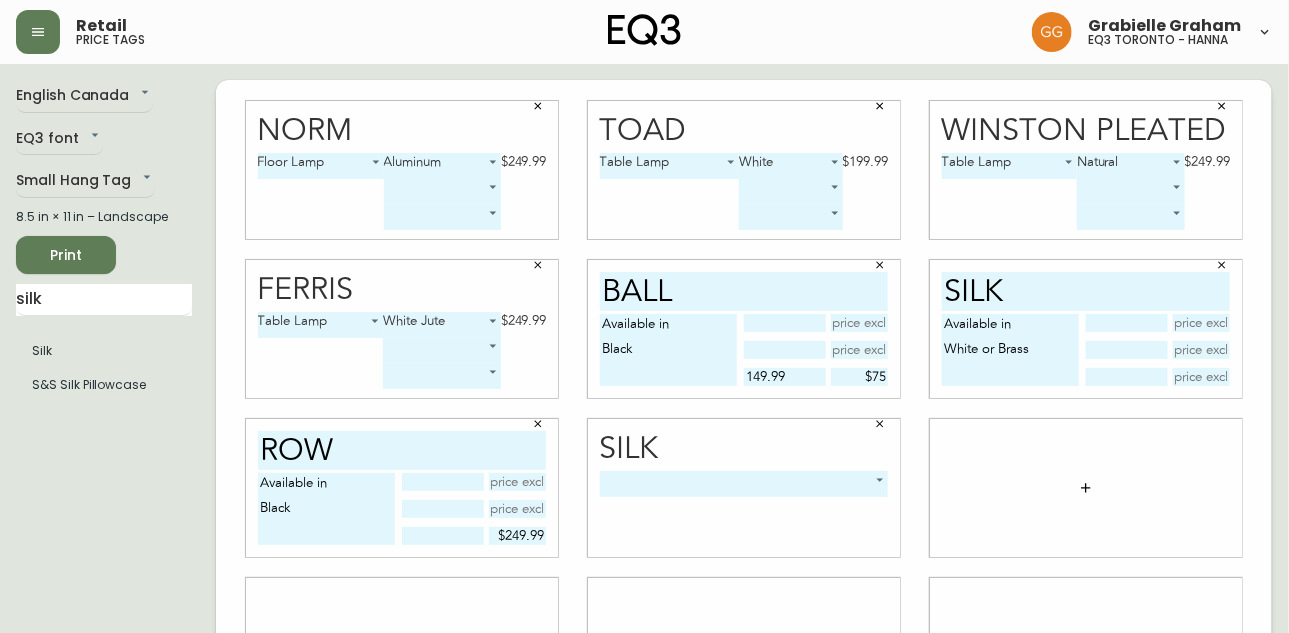 type on "silk" 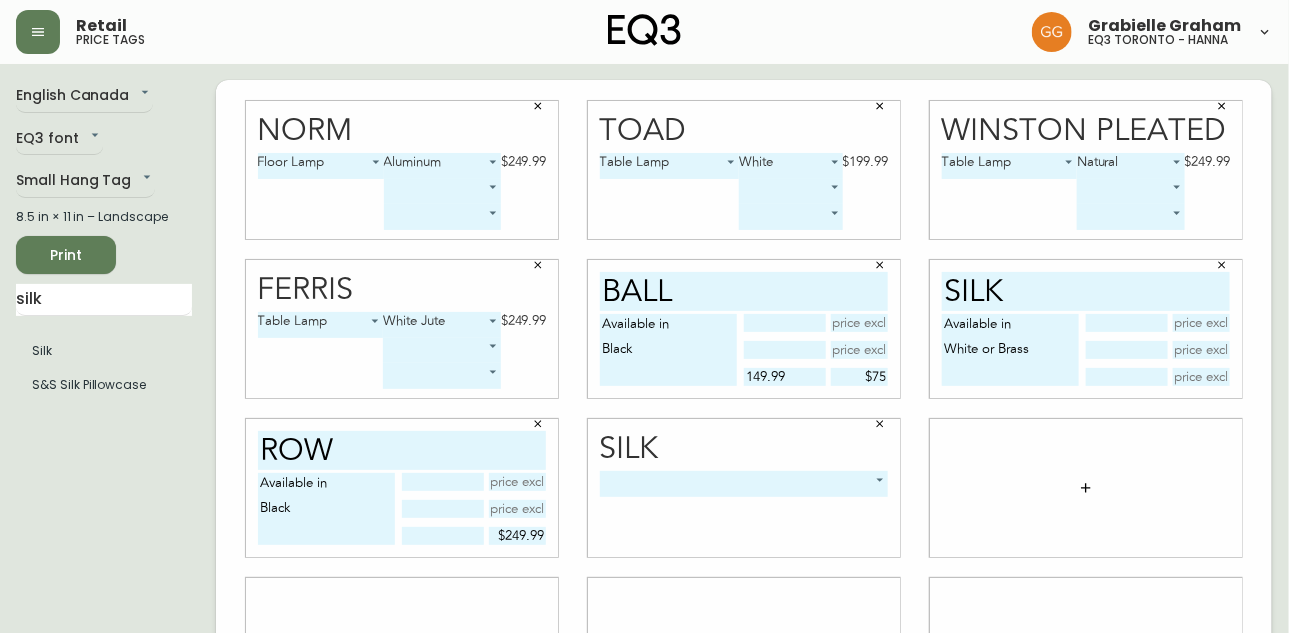 click on "Available in
White or Brass" at bounding box center (1010, 350) 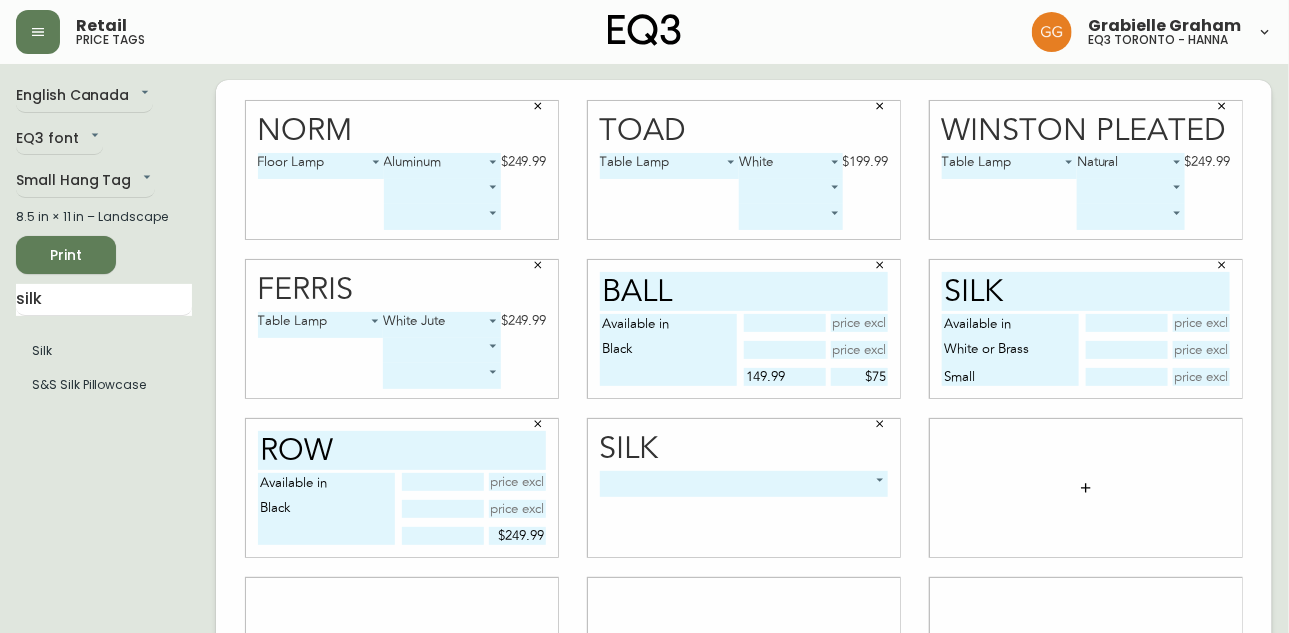 drag, startPoint x: 989, startPoint y: 375, endPoint x: 927, endPoint y: 378, distance: 62.072536 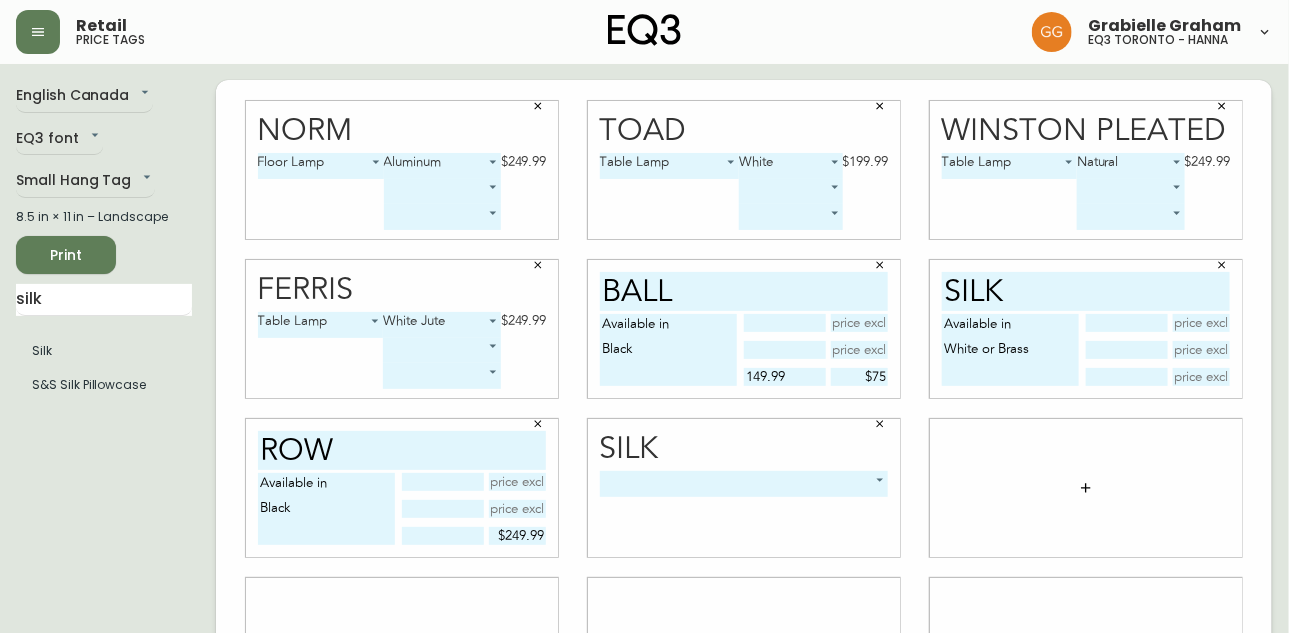 click on "Available in
White or Brass" at bounding box center [1010, 350] 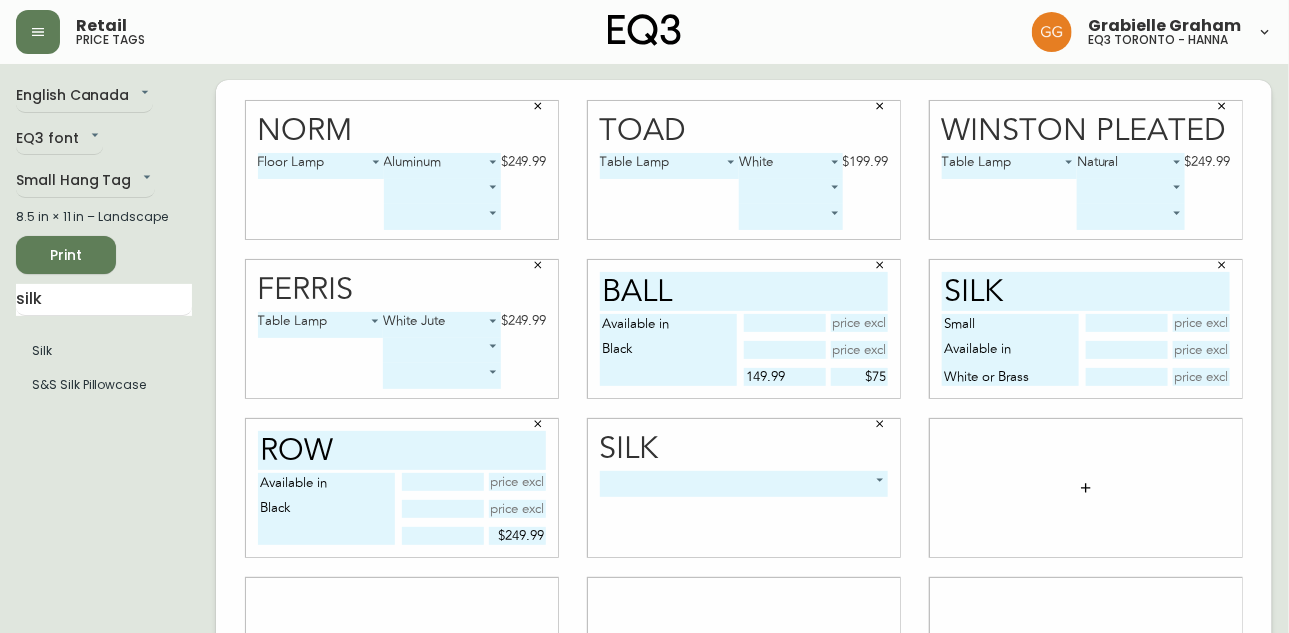type on "Small
Available in
White or Brass" 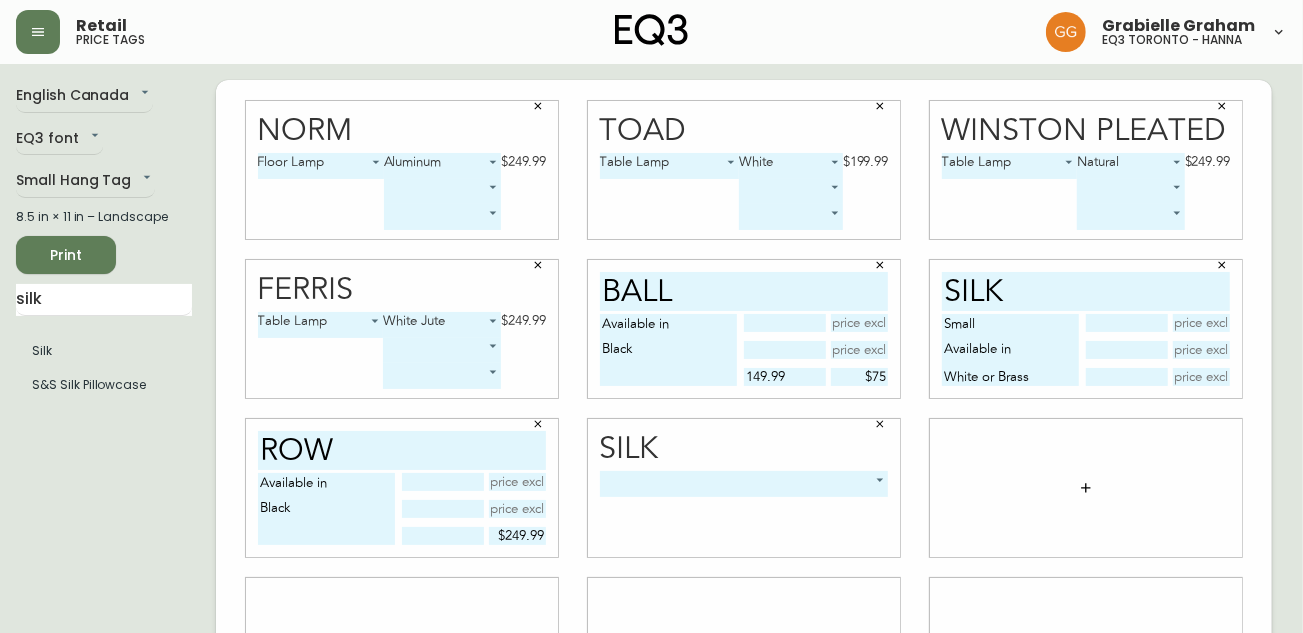 click on "Retail price tags [FIRST] [LAST] eq3 [CITY] - hanna   English Canada en_CA EQ3 font EQ3 Small Hang Tag small 8.5 in × 11 in – Landscape Print silk Silk S&S Silk Pillowcase Norm Floor Lamp 0 Aluminum 0   $249.99 ​ ​ Toad Table Lamp 0 White 0   $199.99 ​ ​ Winston Pleated Table Lamp 0 Natural 0   $249.99 ​ ​ Ferris Table Lamp 0 White Jute 0   $249.99 ​ ​ ball Available in
Black 149.99 $75 silk Small
Available in
White or Brass
row Available in
Black $249.99 Silk ​ -1" at bounding box center [651, 448] 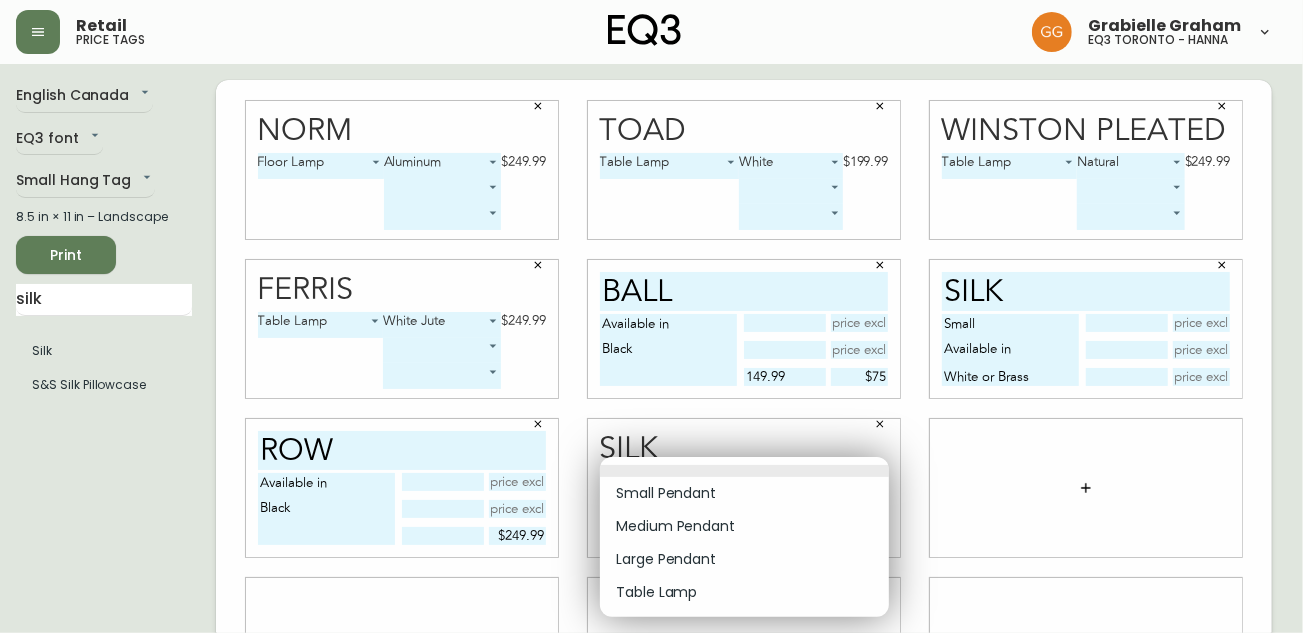 click at bounding box center [651, 316] 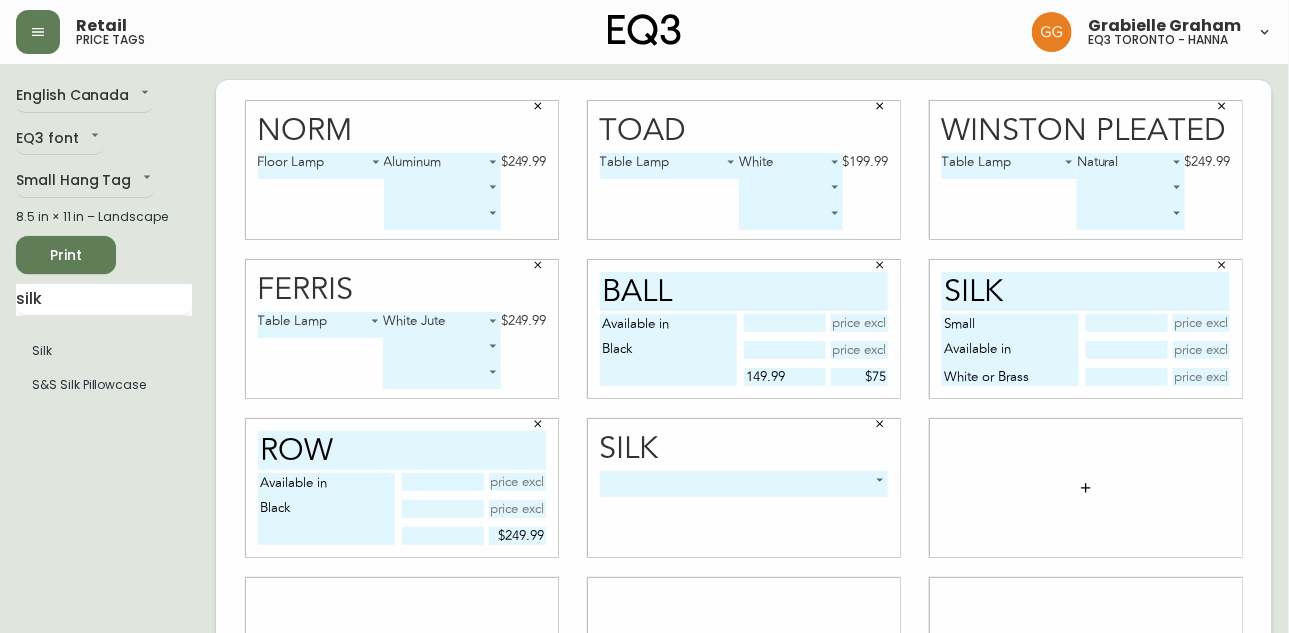 click at bounding box center [880, 424] 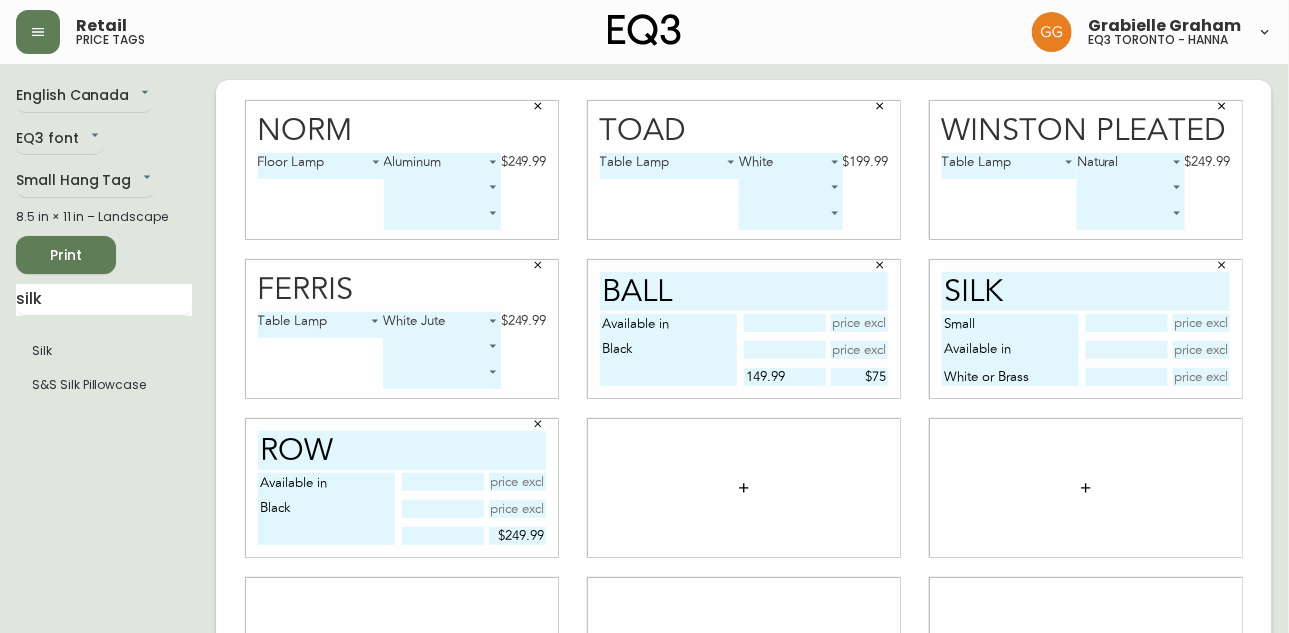 click 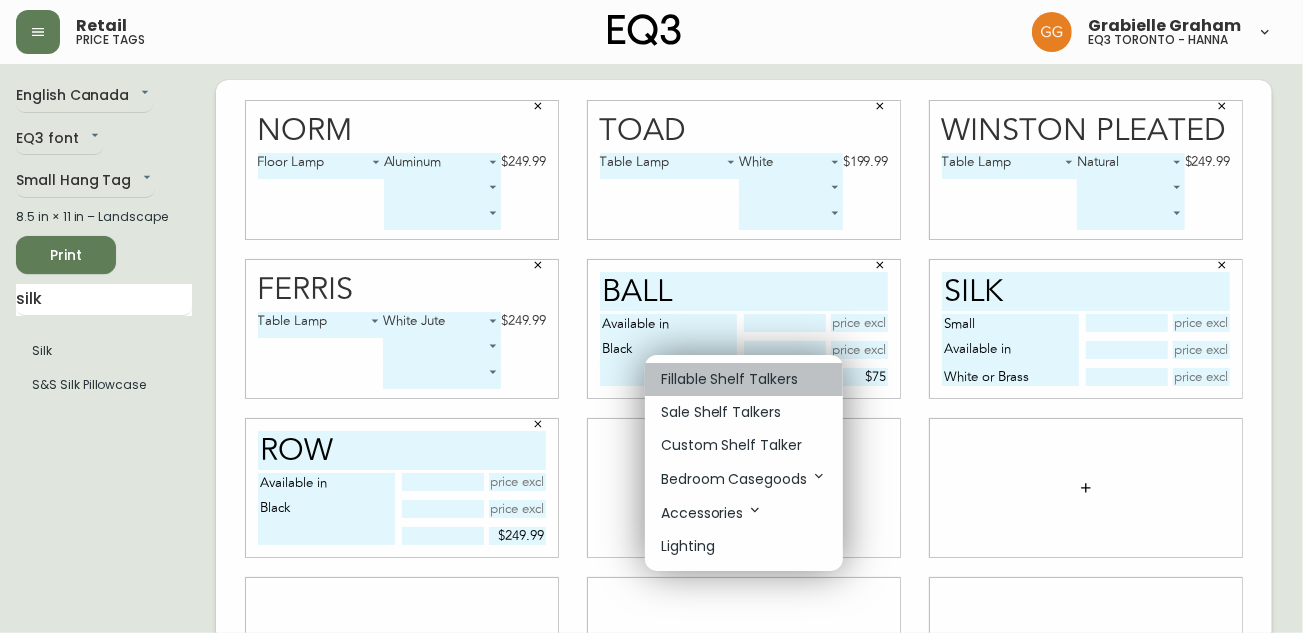 click on "Fillable Shelf Talkers" at bounding box center (744, 379) 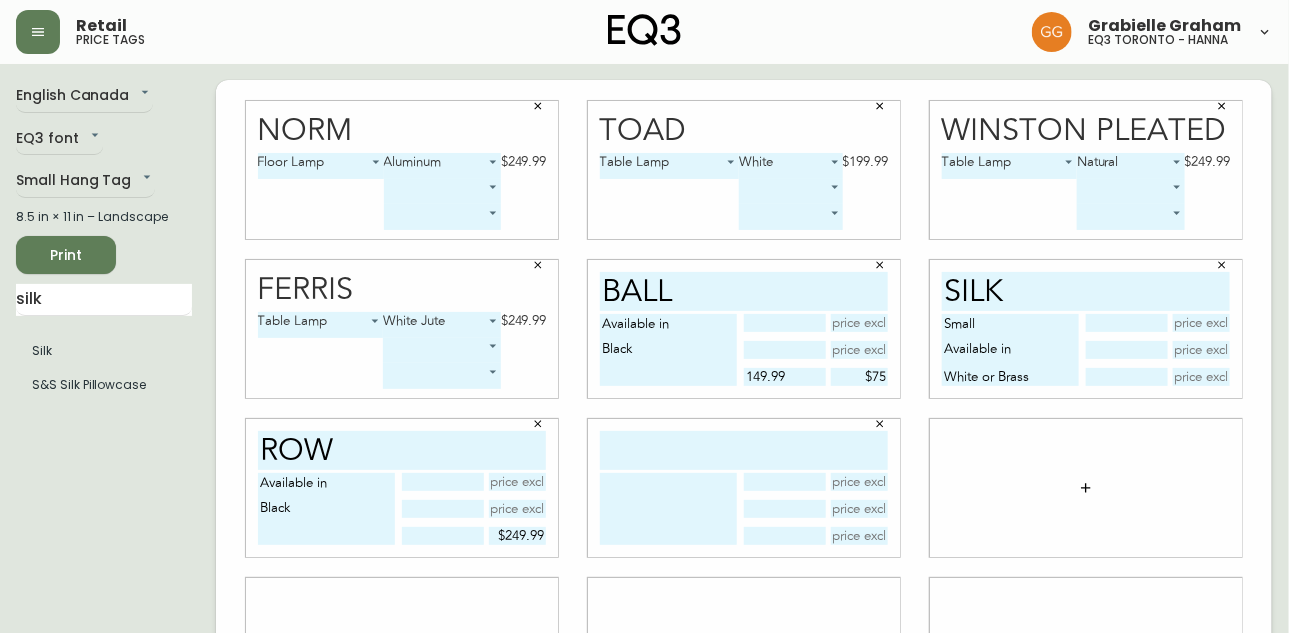 click at bounding box center [744, 450] 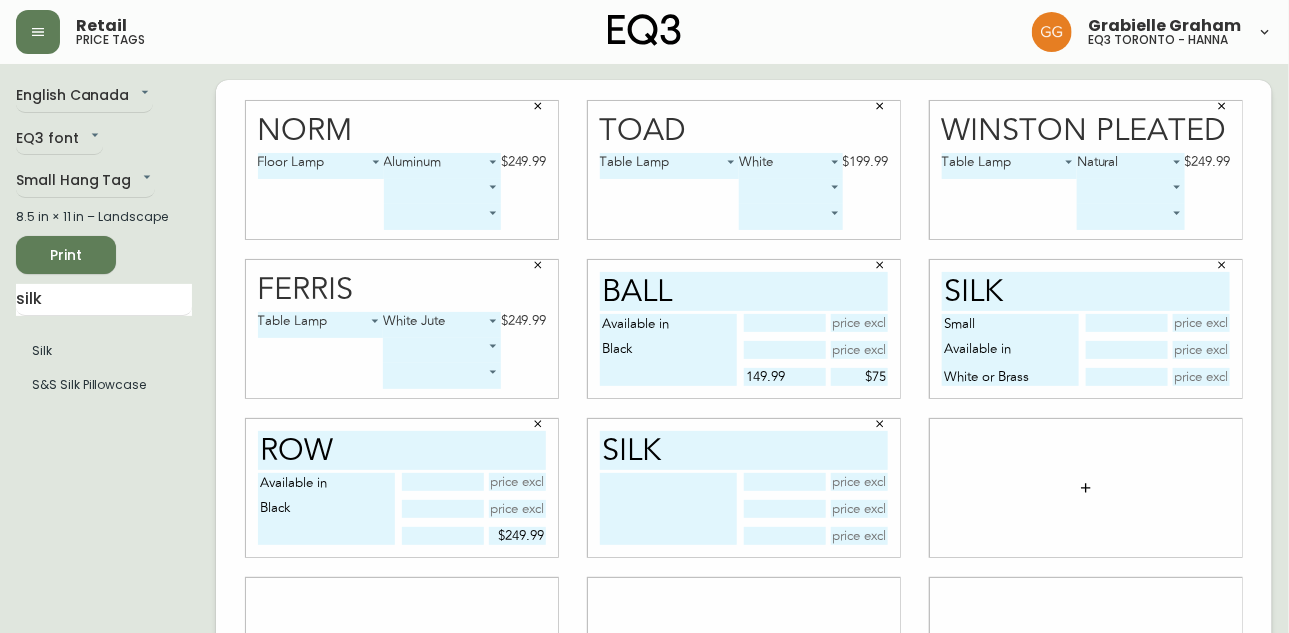 type on "Silk" 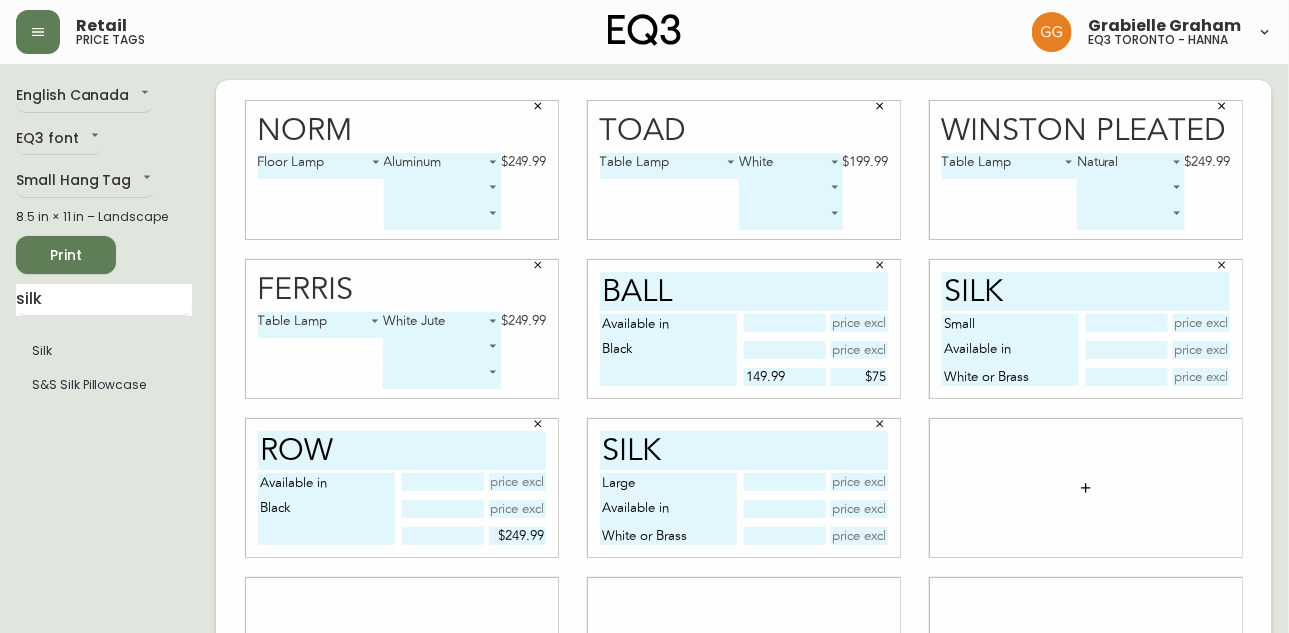 type on "Large
Available in
White or Brass" 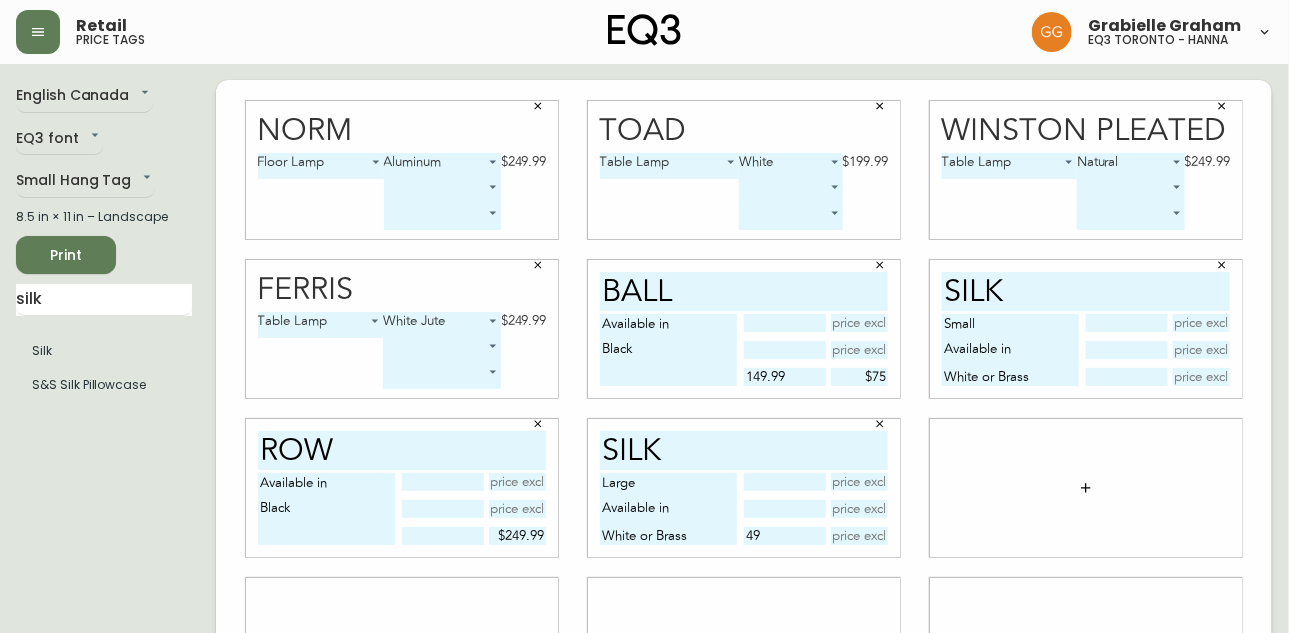 type on "4" 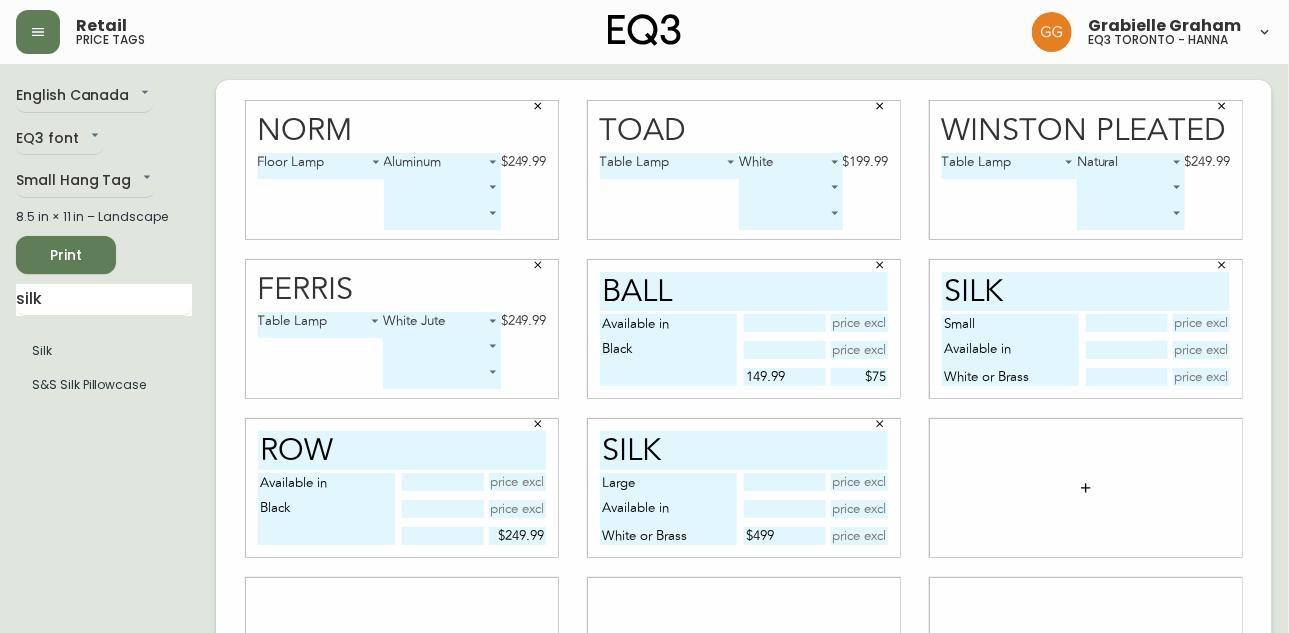 type on "$499" 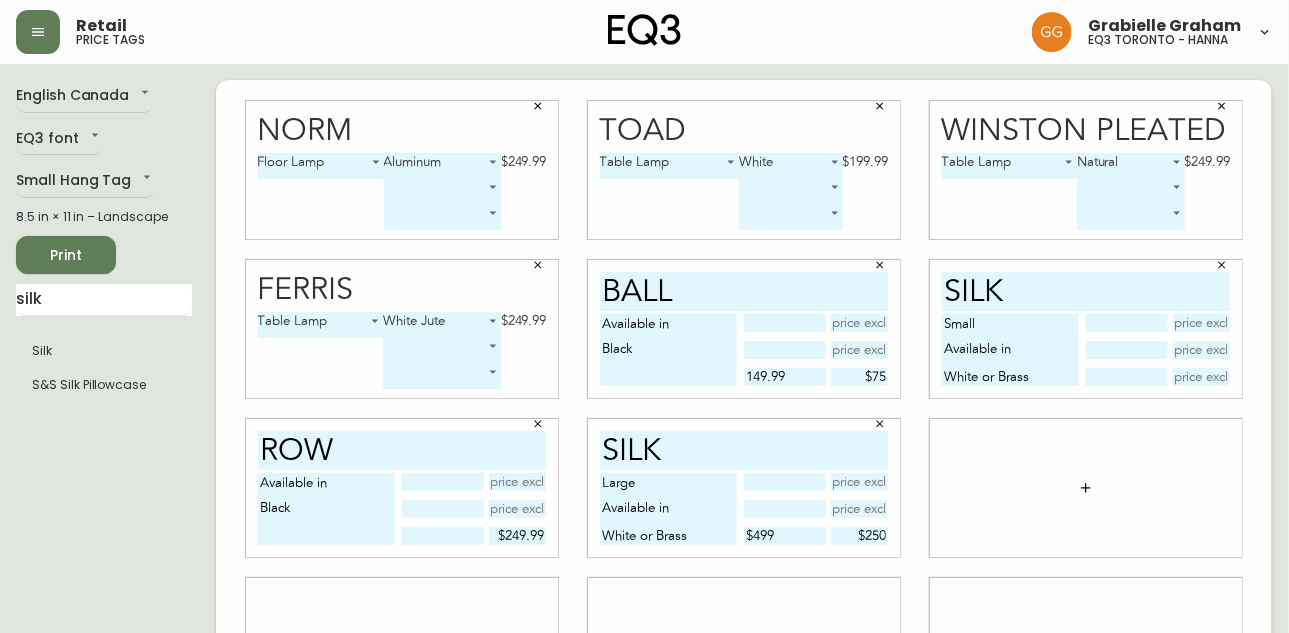 type on "$250" 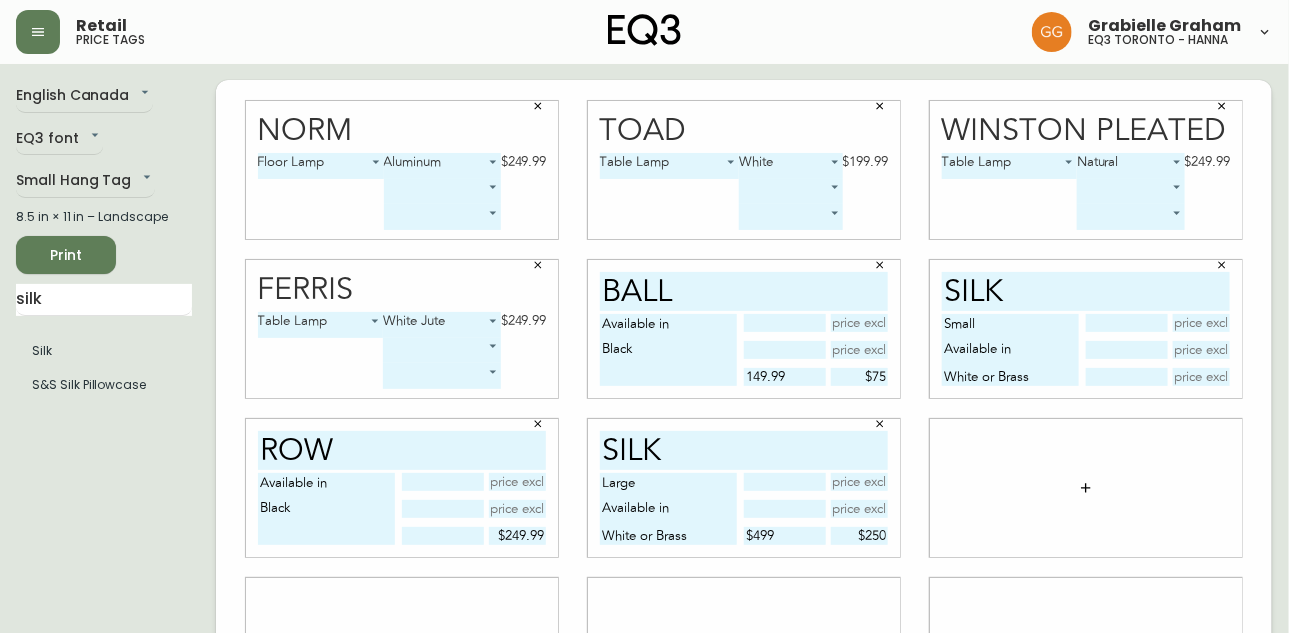 click at bounding box center (1126, 377) 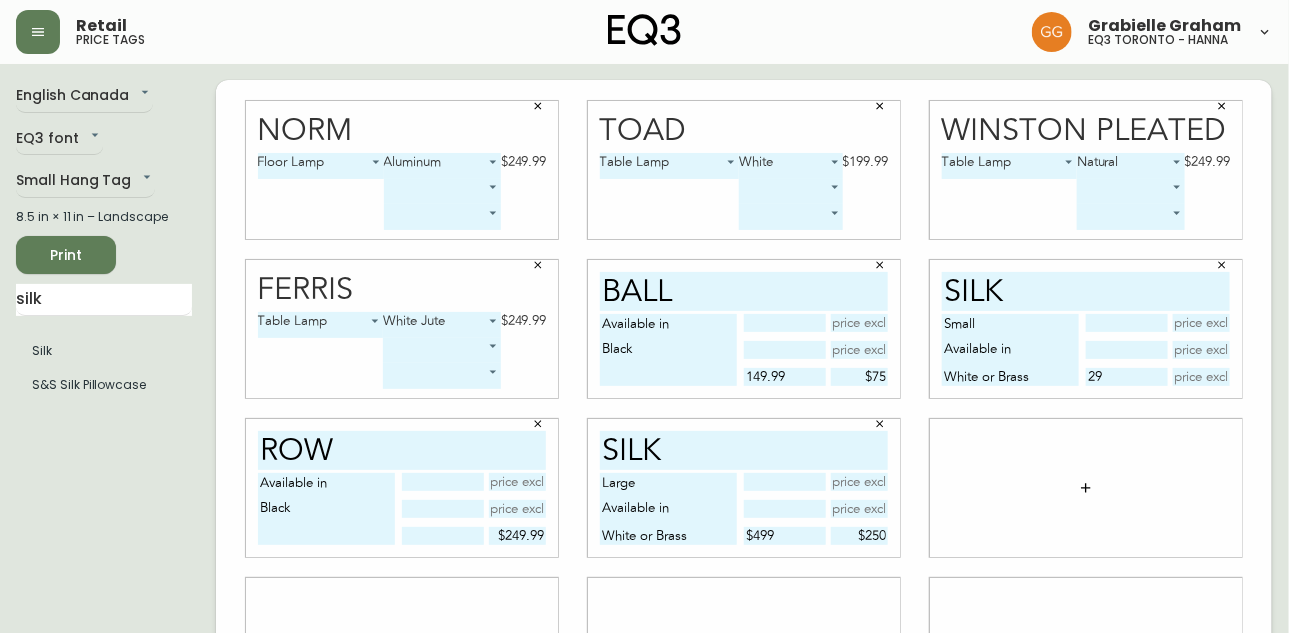 type on "2" 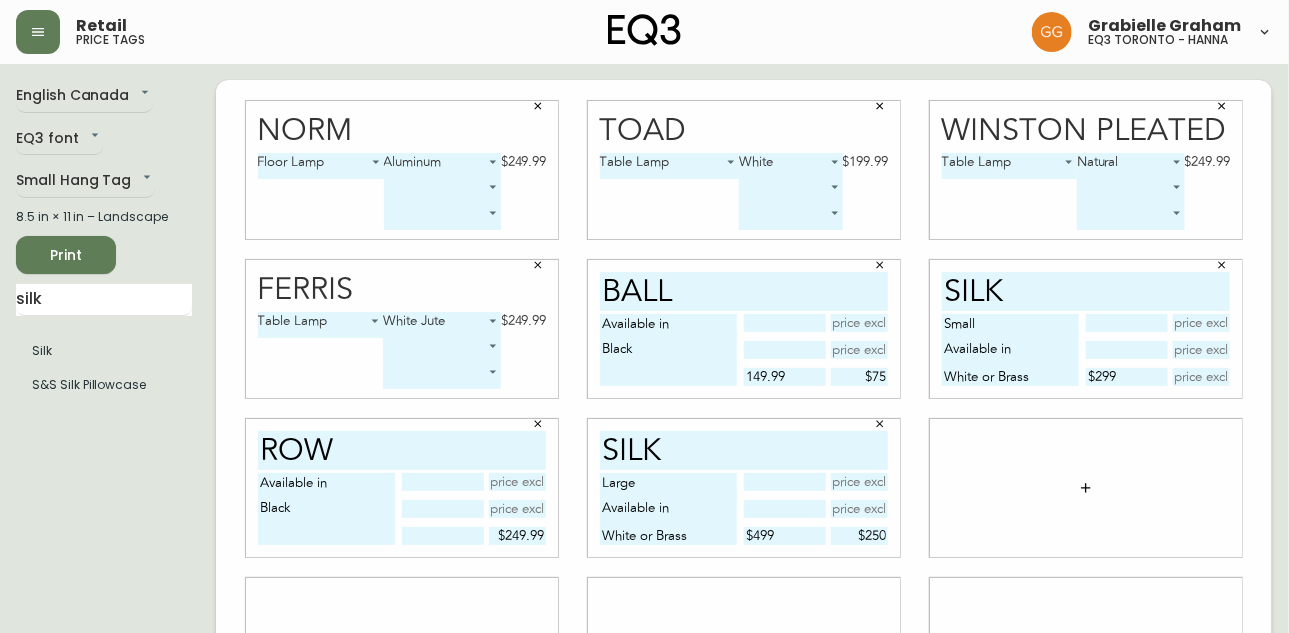 type on "$299" 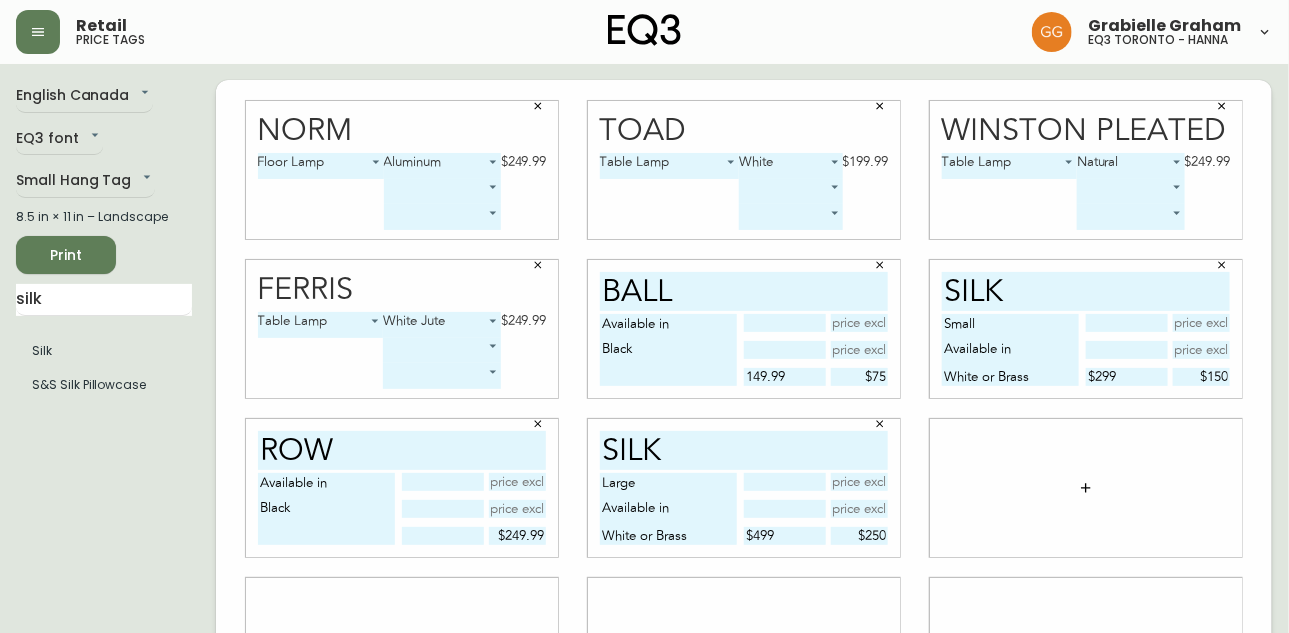 type on "$150" 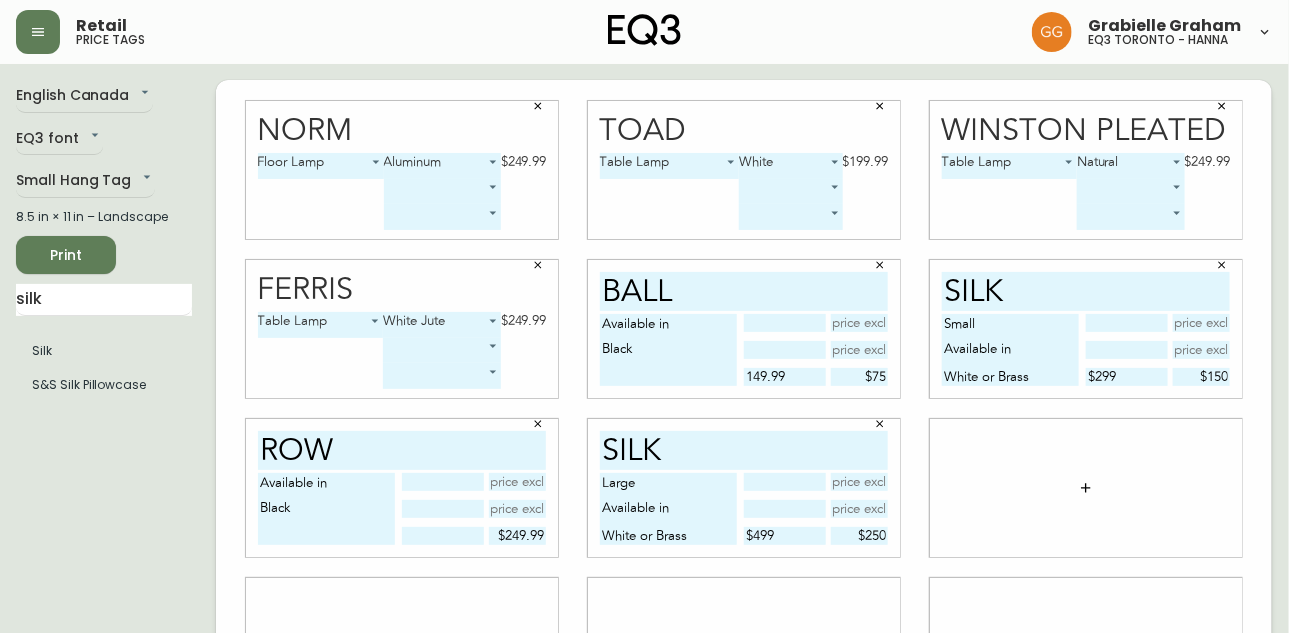 click at bounding box center (1086, 488) 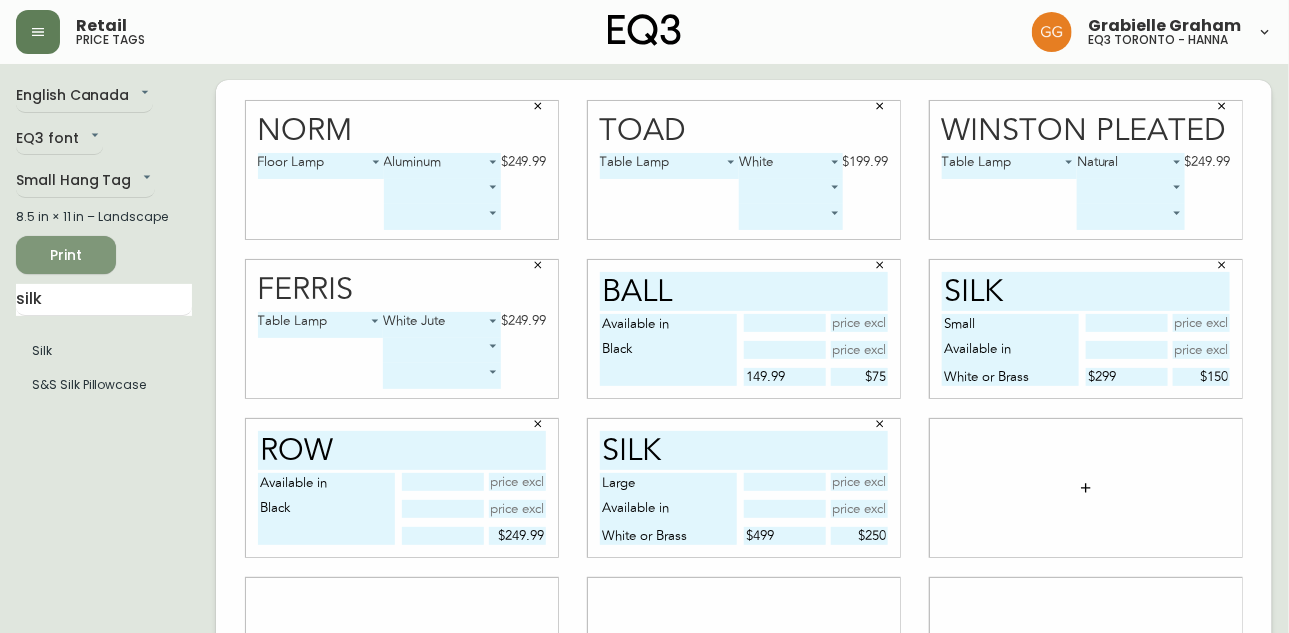 scroll, scrollTop: 0, scrollLeft: 0, axis: both 